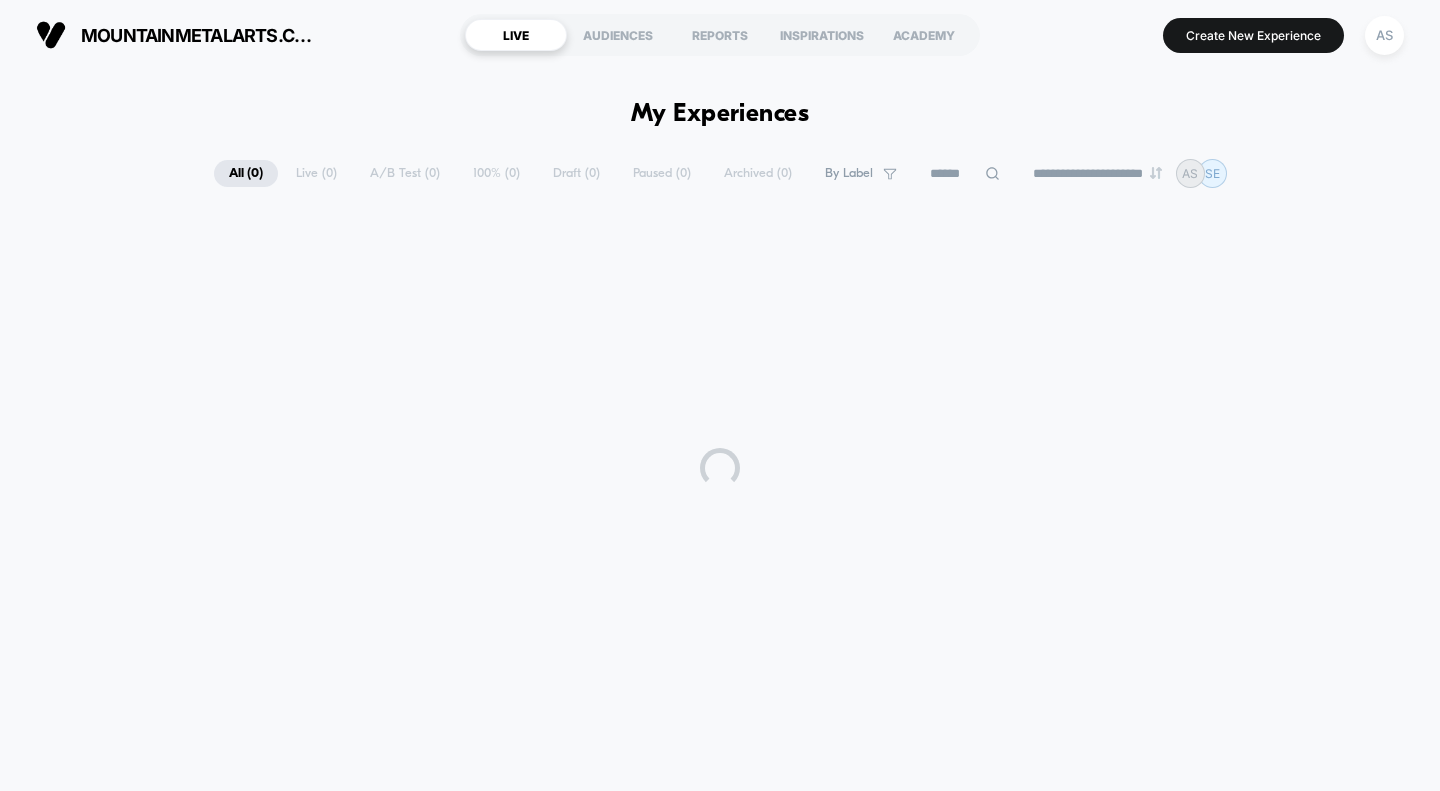 scroll, scrollTop: 0, scrollLeft: 0, axis: both 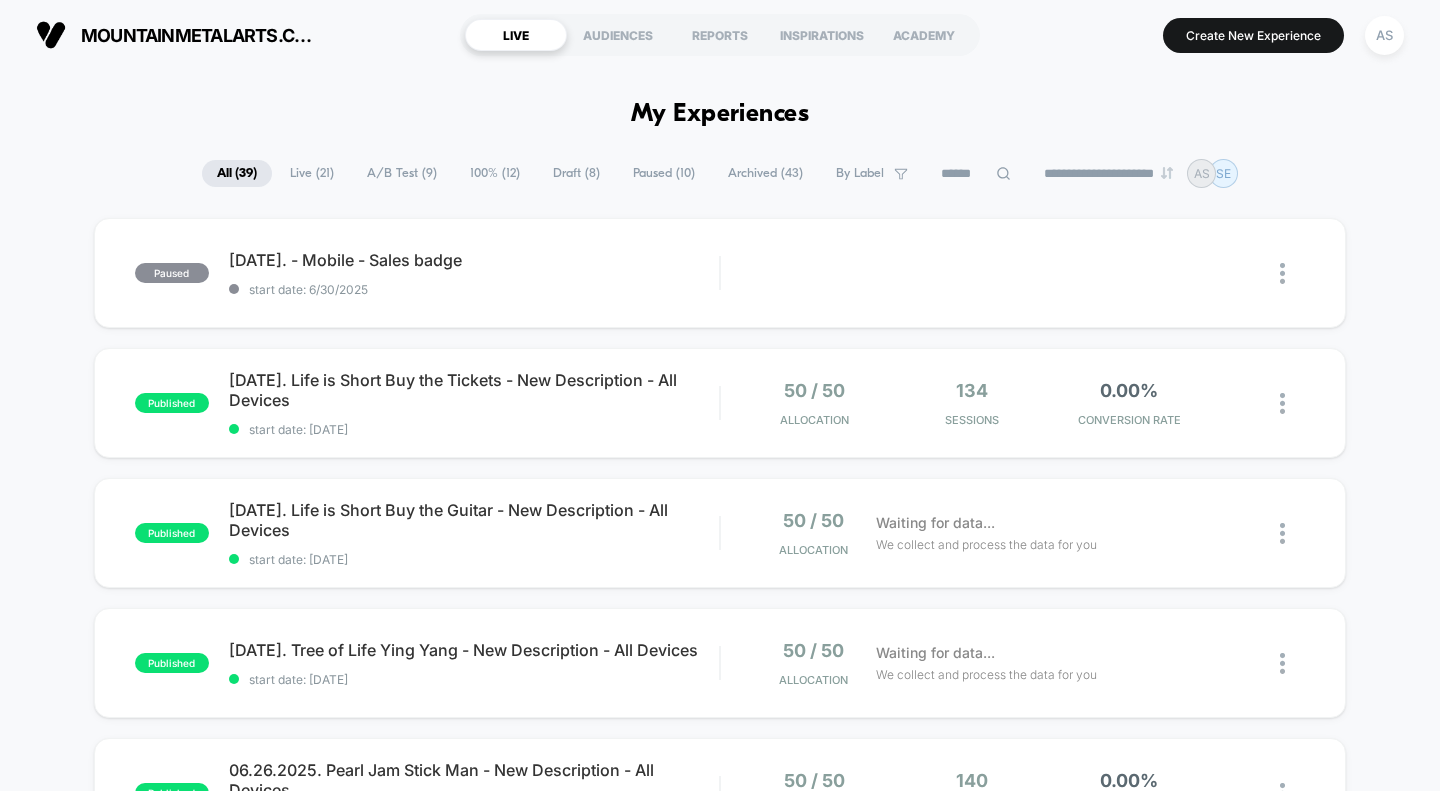 click on "Paused ( 10 )" at bounding box center (664, 173) 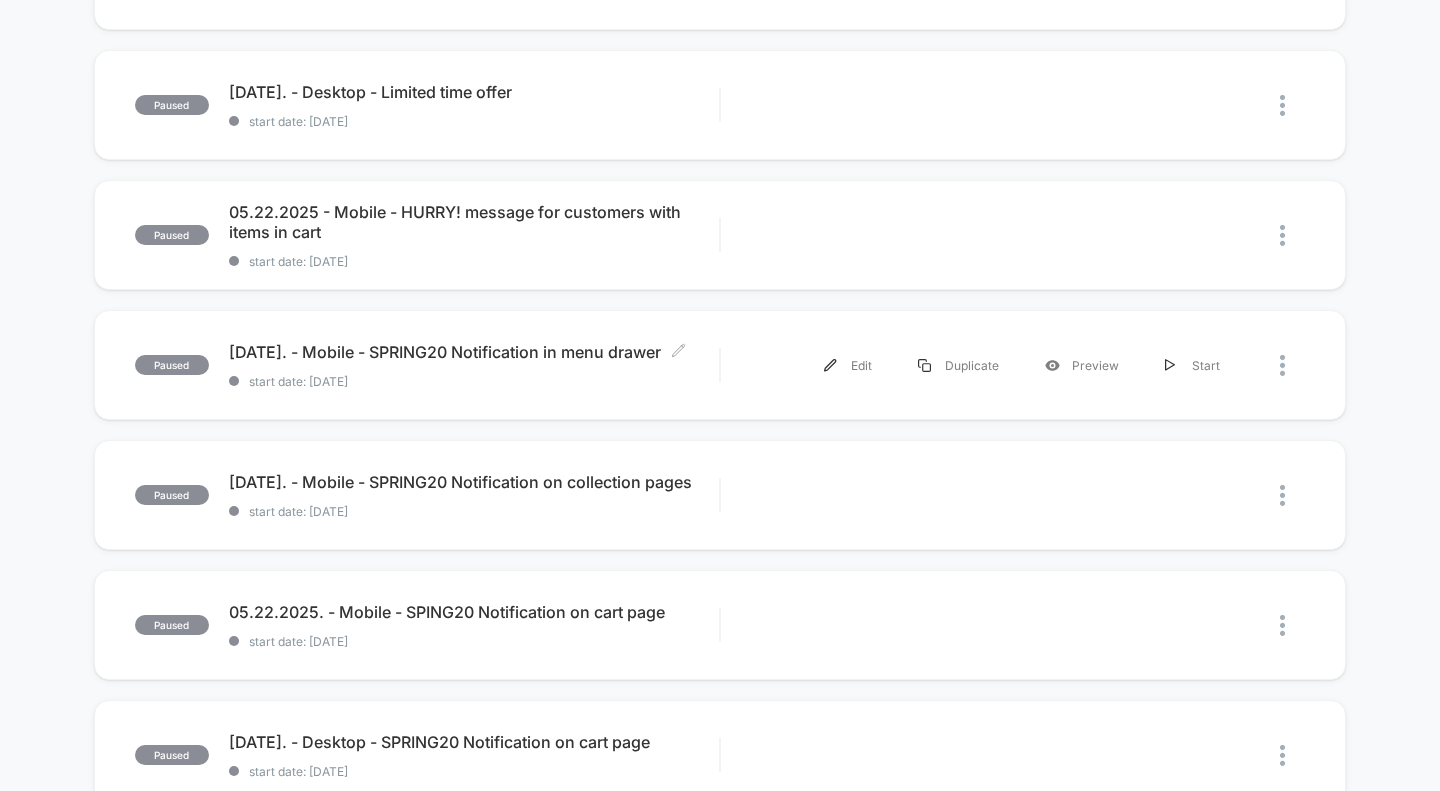 scroll, scrollTop: 302, scrollLeft: 0, axis: vertical 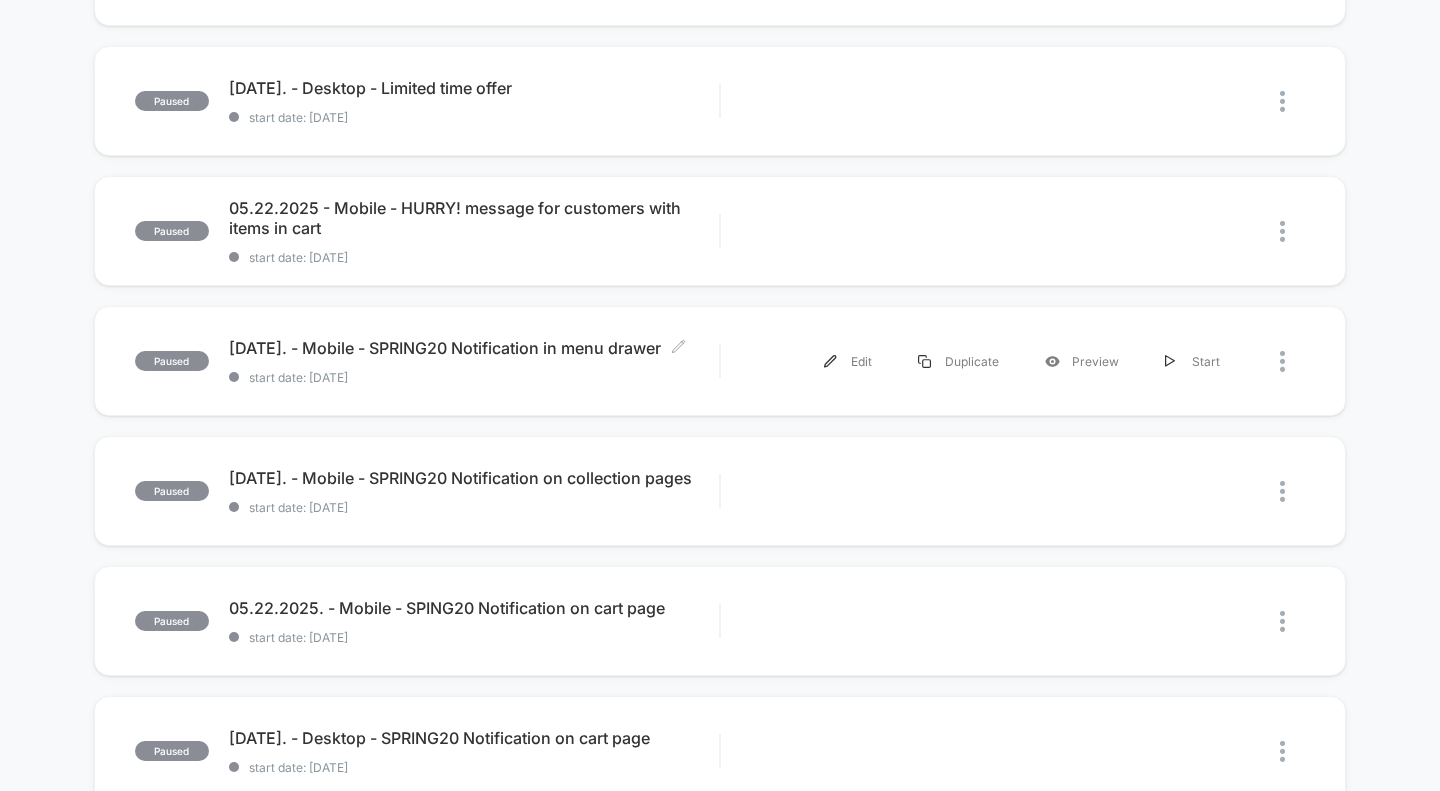 click on "[DATE]. - Mobile - SPRING20 Notification in menu drawer Click to edit experience details" at bounding box center (474, 348) 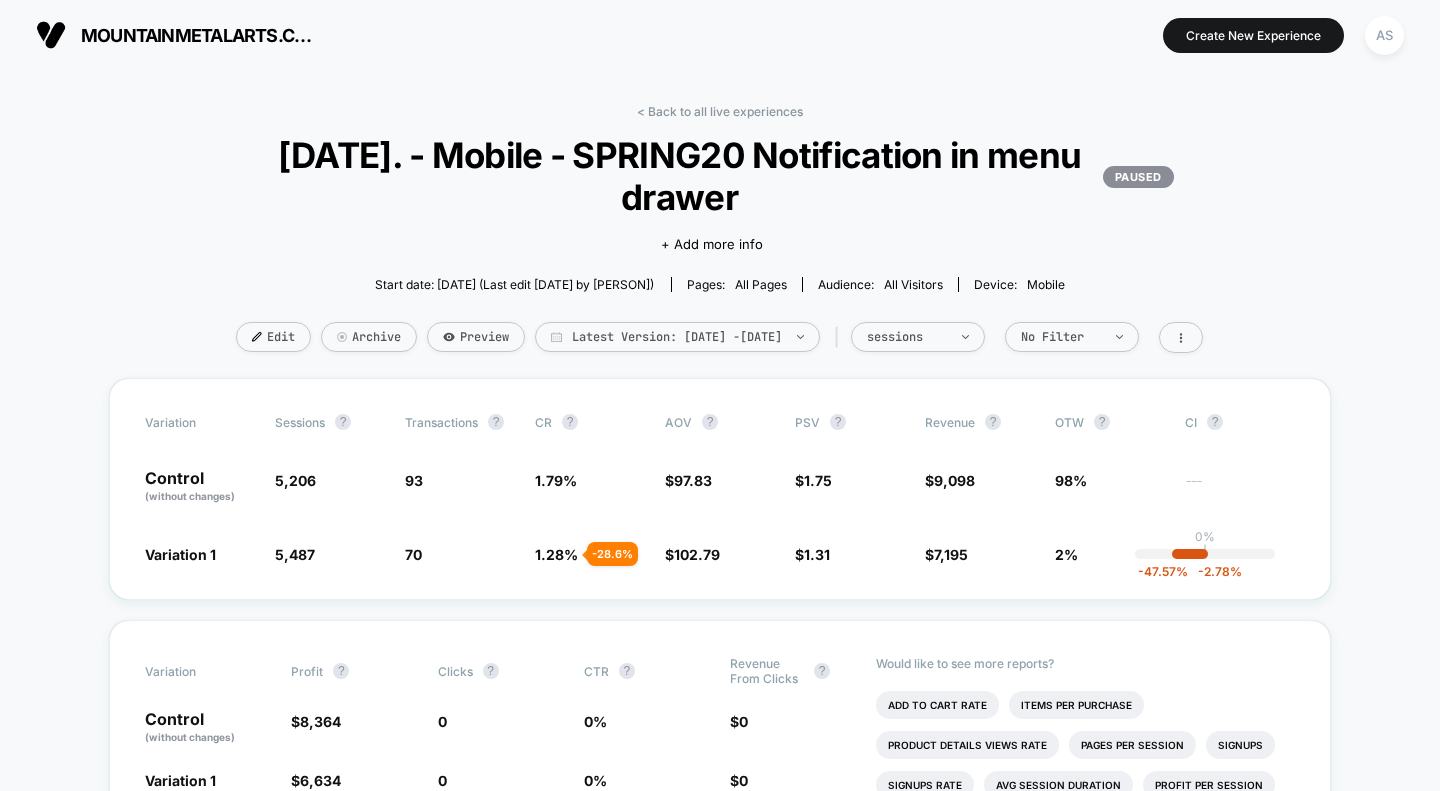 click on "Latest Version: May 18, 2025 - Jul 1, 2025" at bounding box center [677, 337] 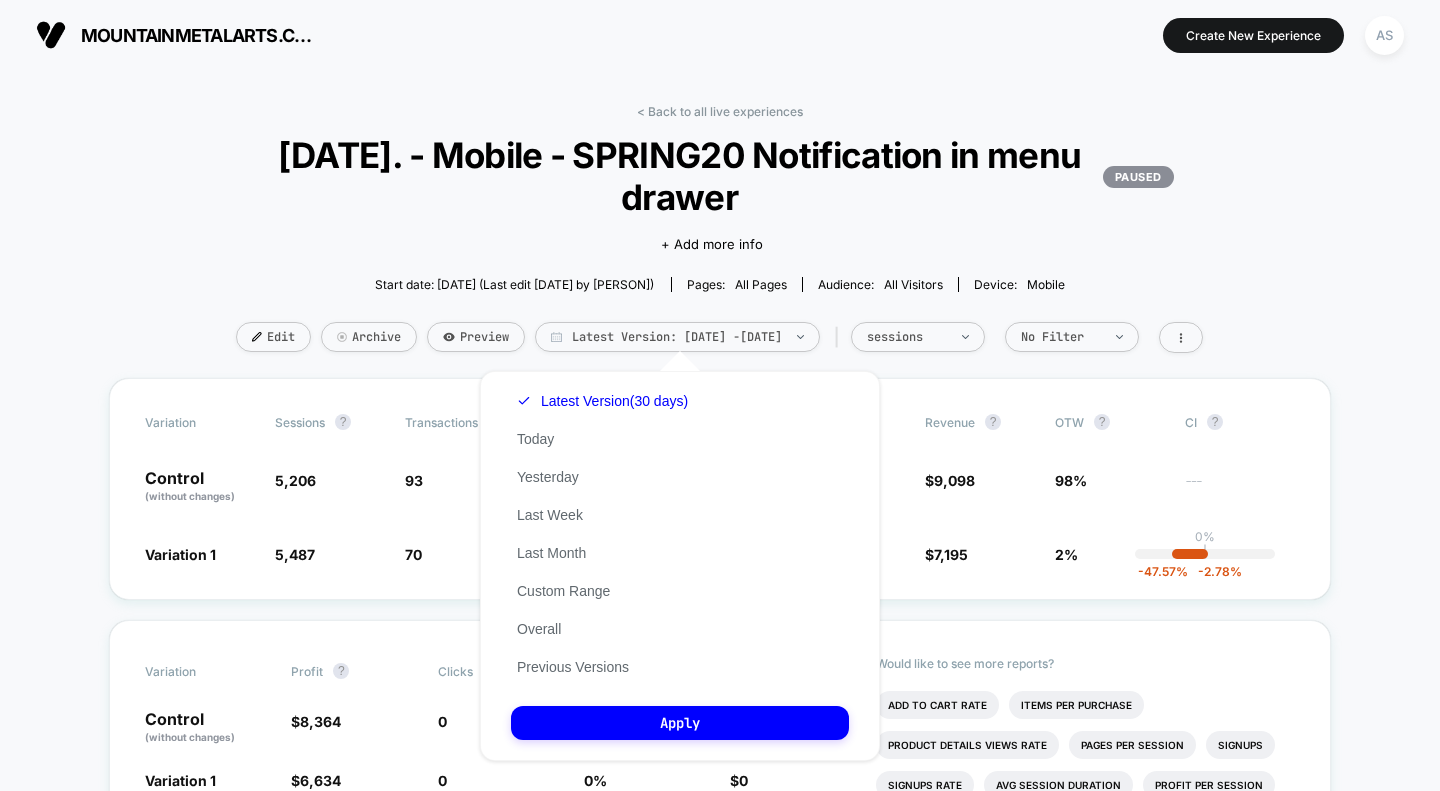 click on "Previous Versions" at bounding box center (573, 667) 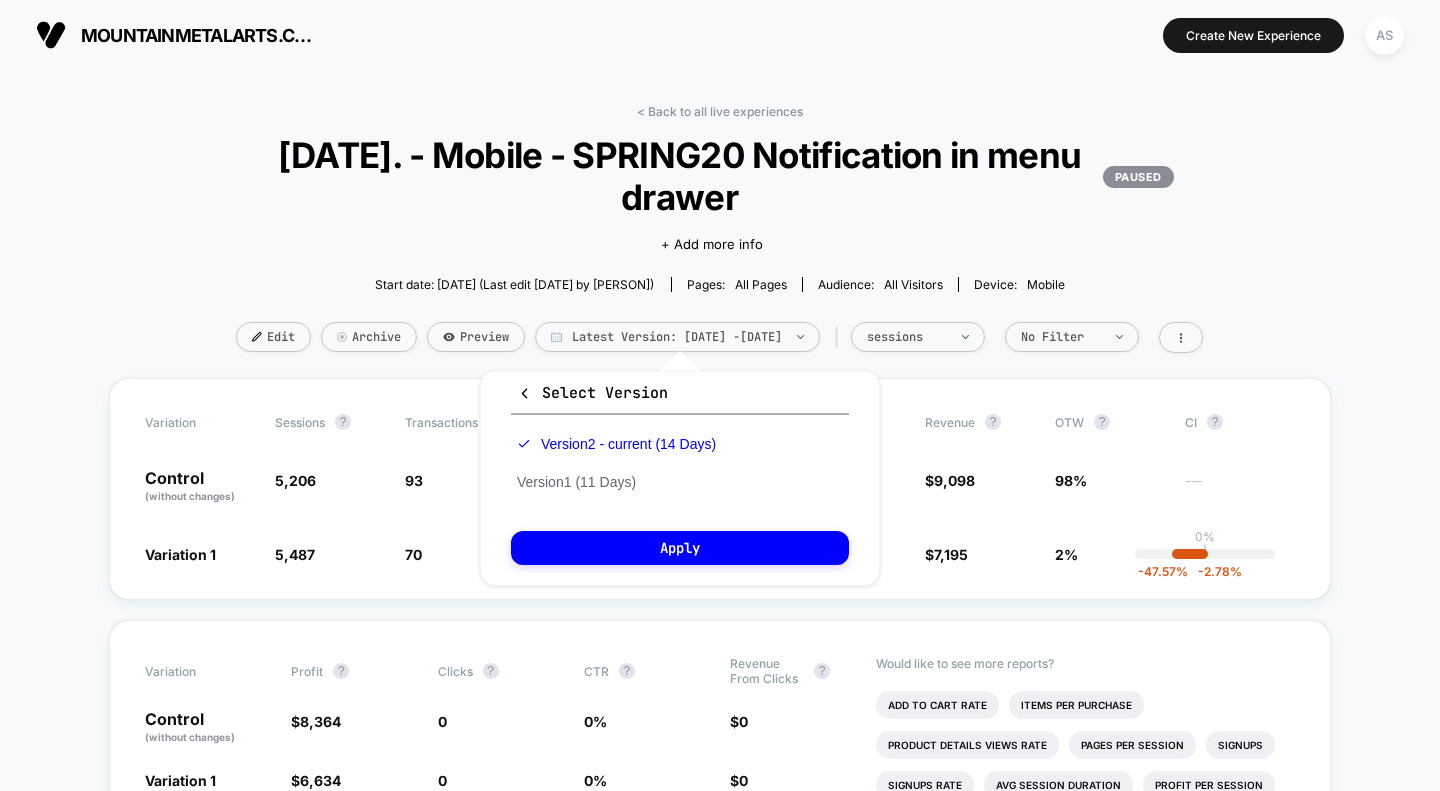 click on "Version  1   ([DAYS])" at bounding box center (0, 0) 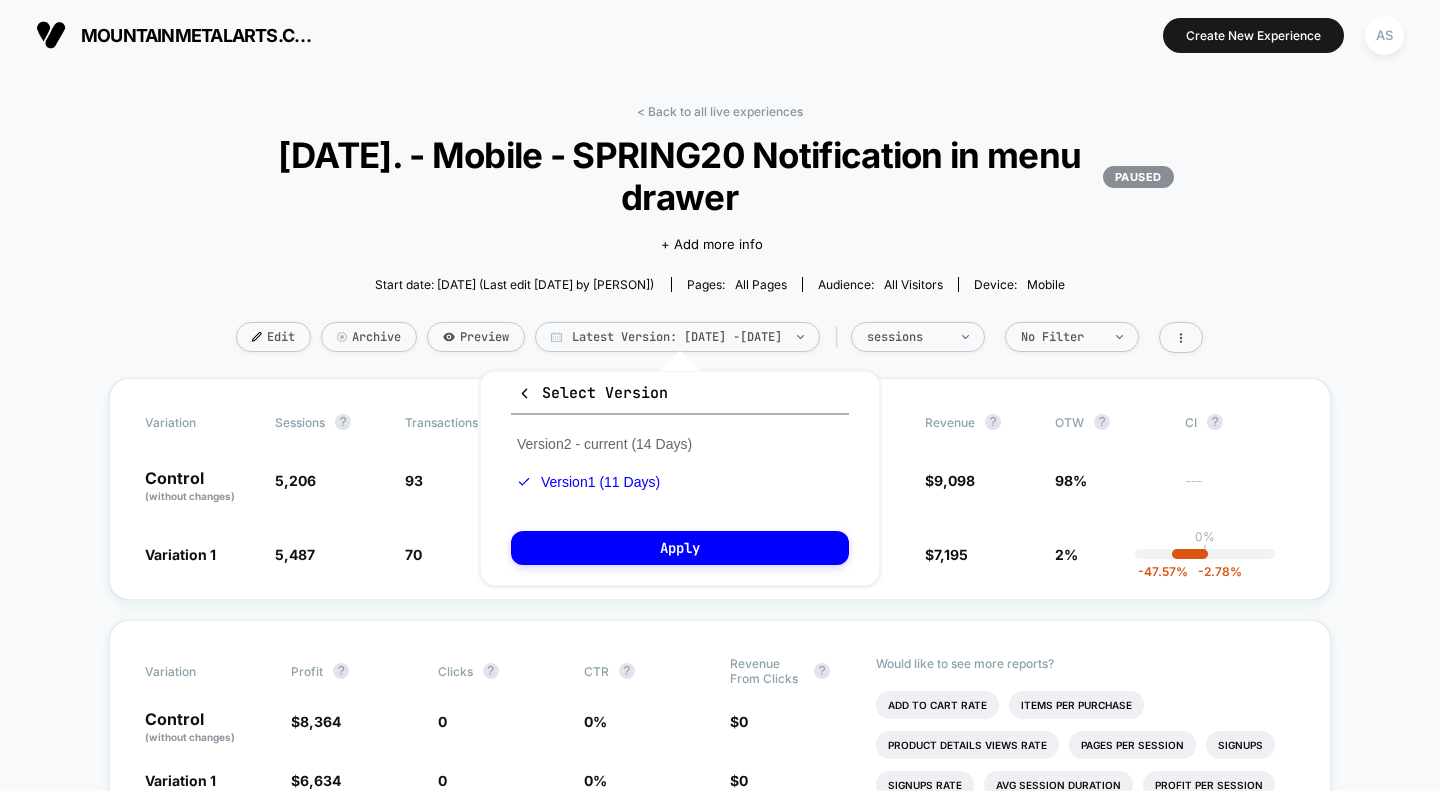 click on "Apply" at bounding box center [680, 548] 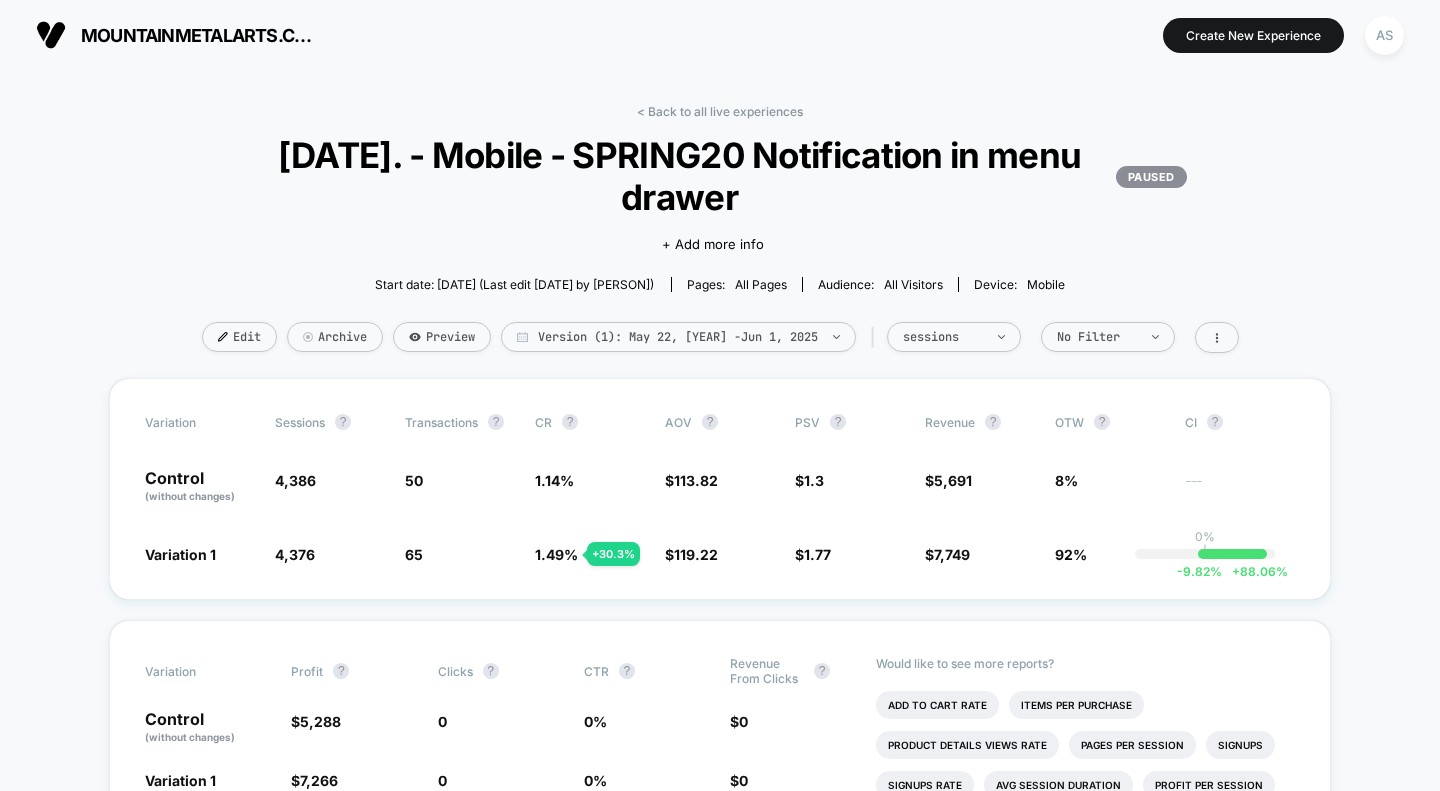 click on "< Back to all live experiences" at bounding box center (720, 111) 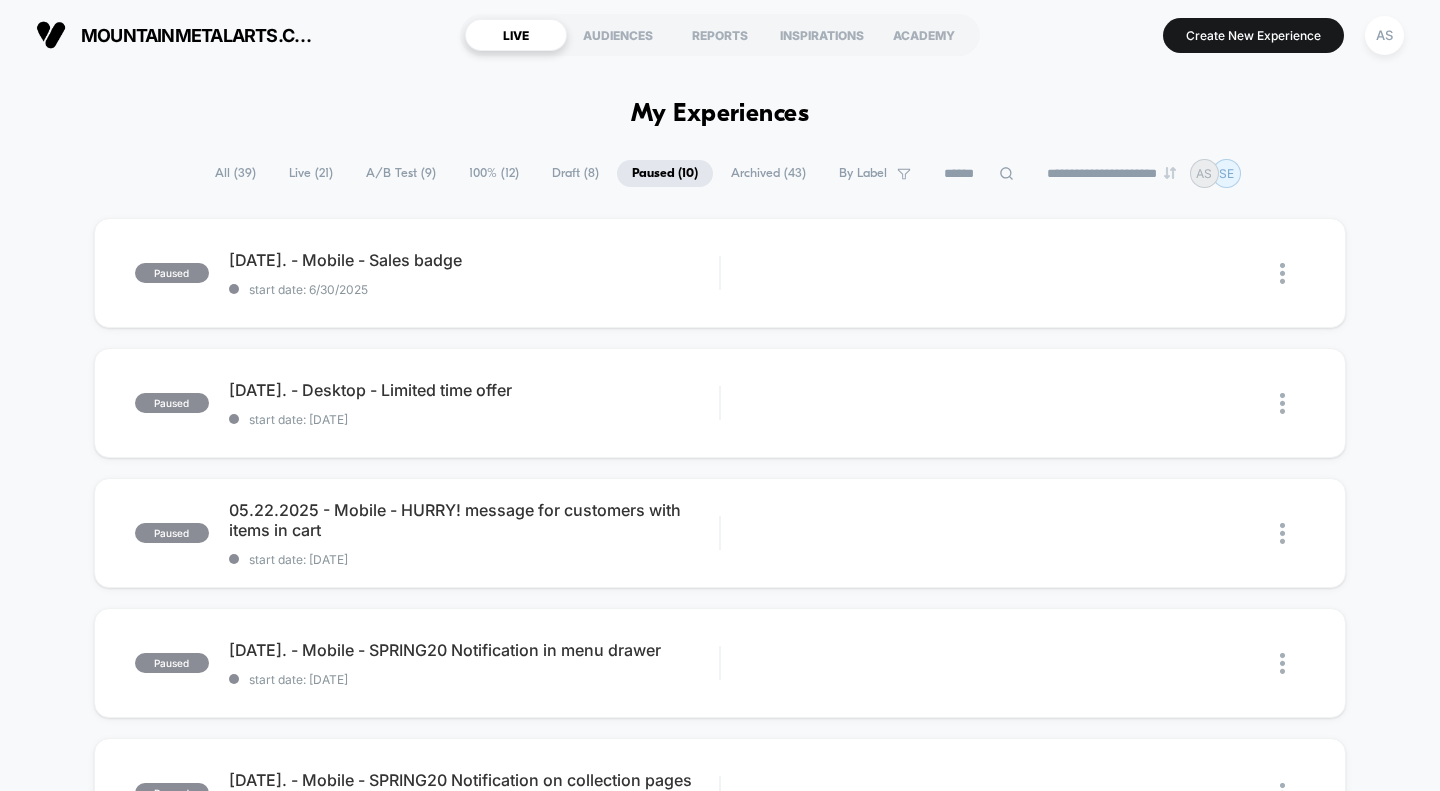 click on "100% ( 12 )" at bounding box center [494, 173] 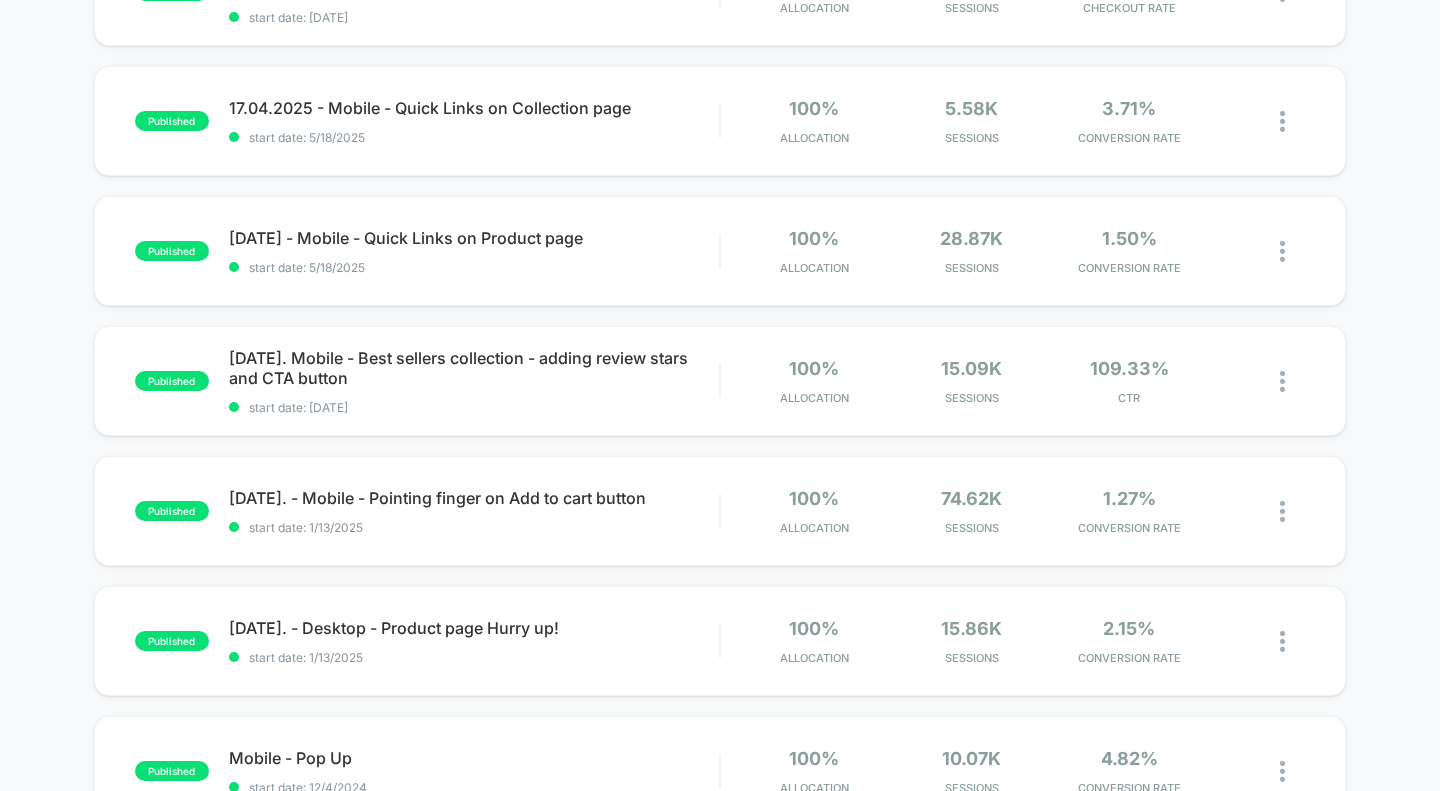 scroll, scrollTop: 0, scrollLeft: 0, axis: both 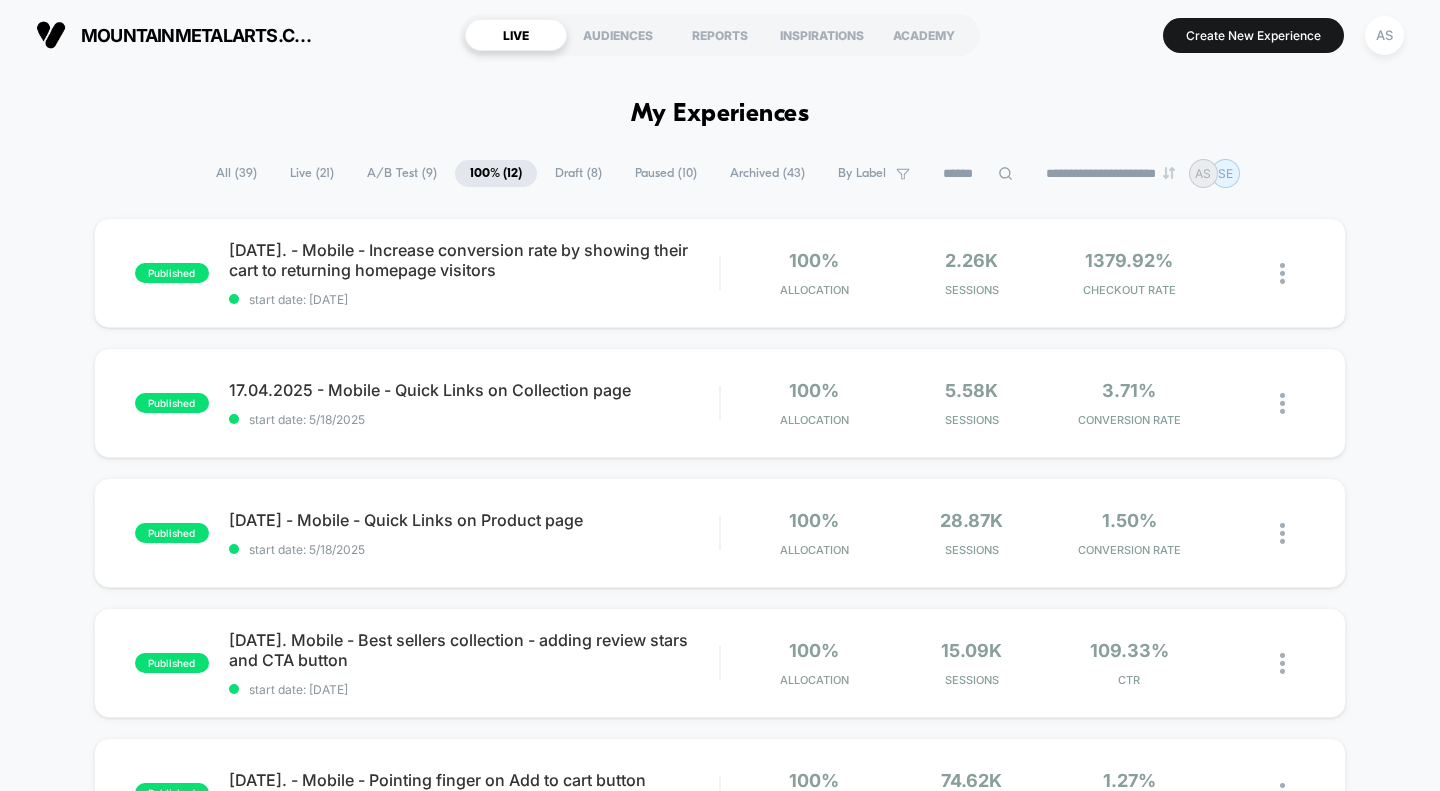click on "A/B Test ( 9 )" at bounding box center (402, 173) 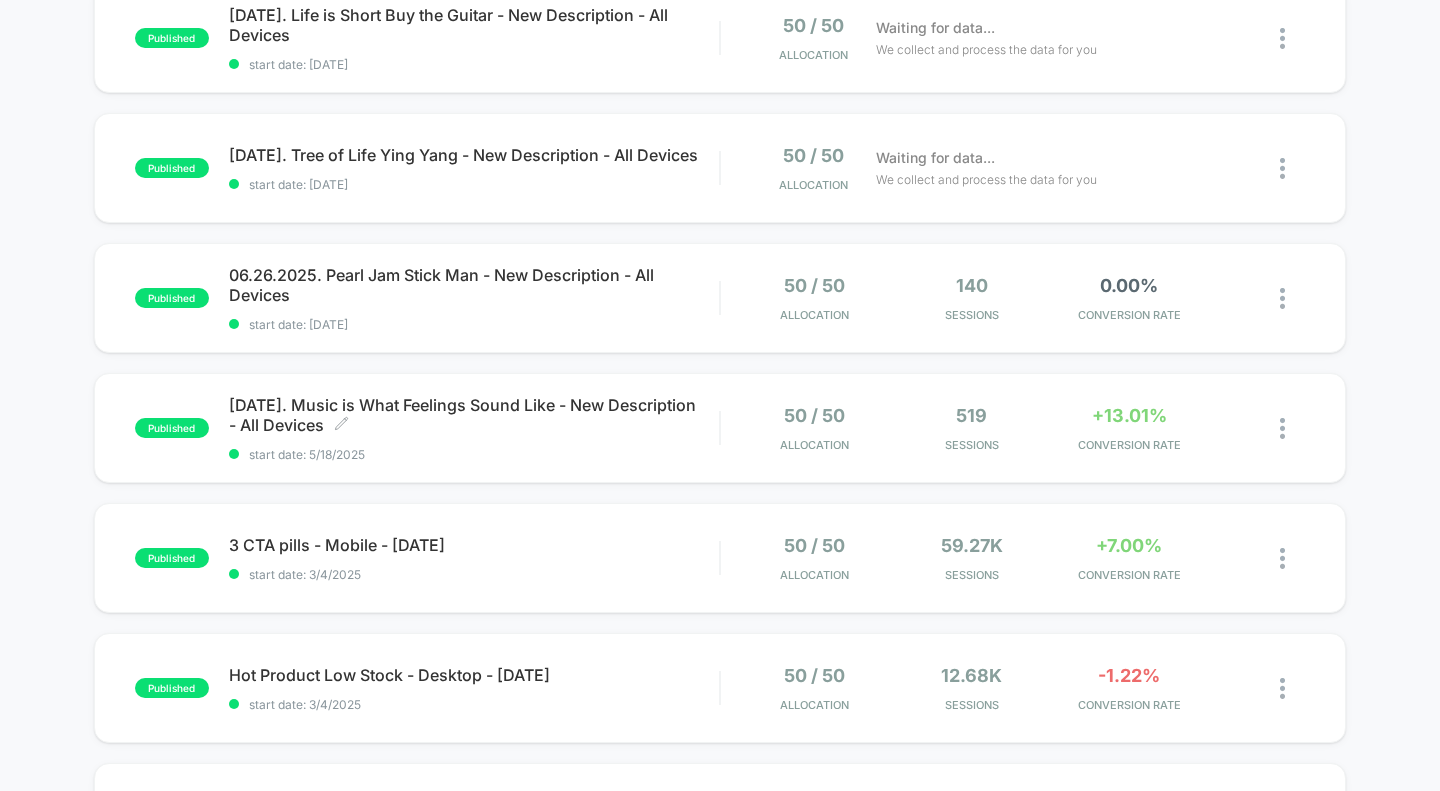 scroll, scrollTop: 366, scrollLeft: 0, axis: vertical 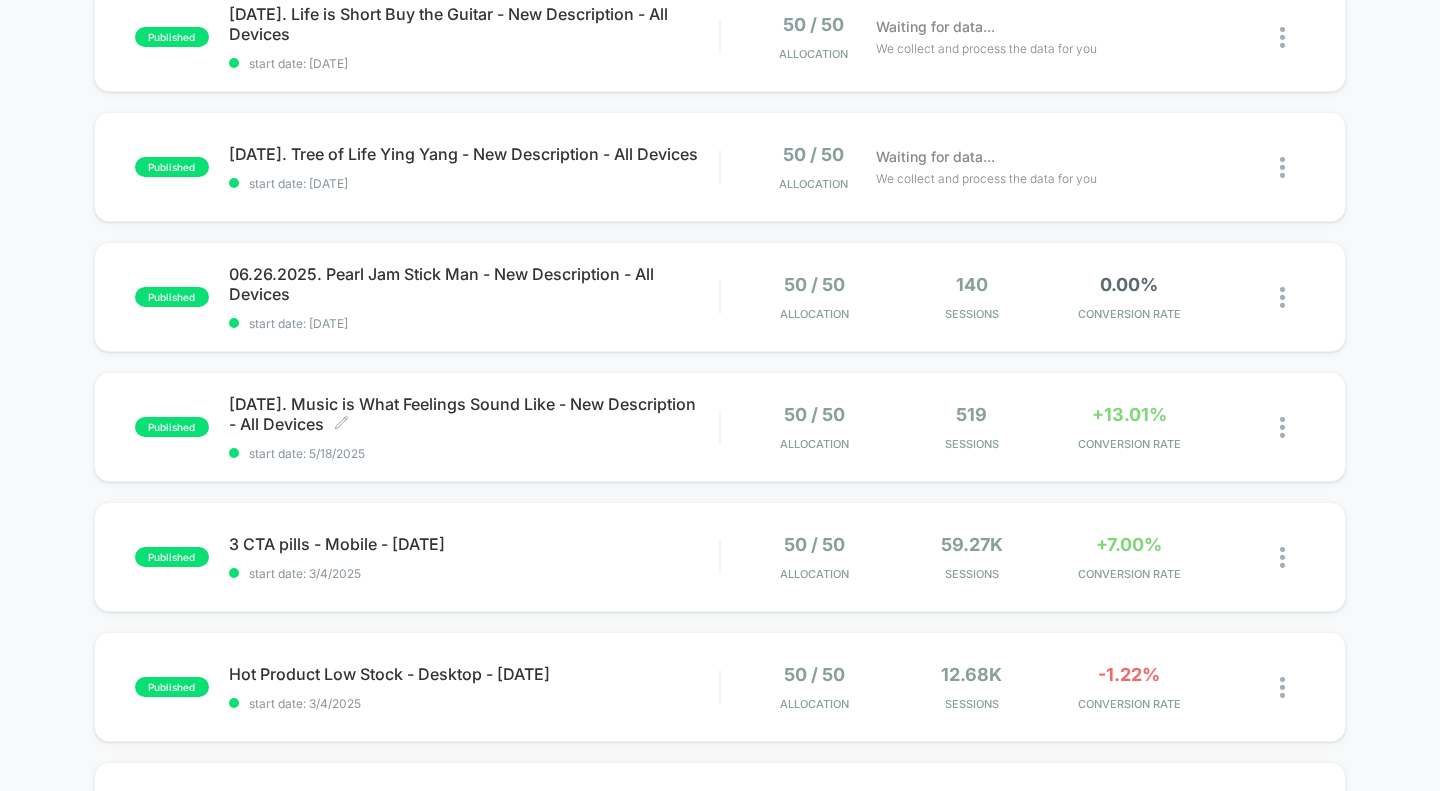click on "05.18.2025. Music is What Feelings Sound Like - New Description - All Devices Click to edit experience details" at bounding box center [474, 414] 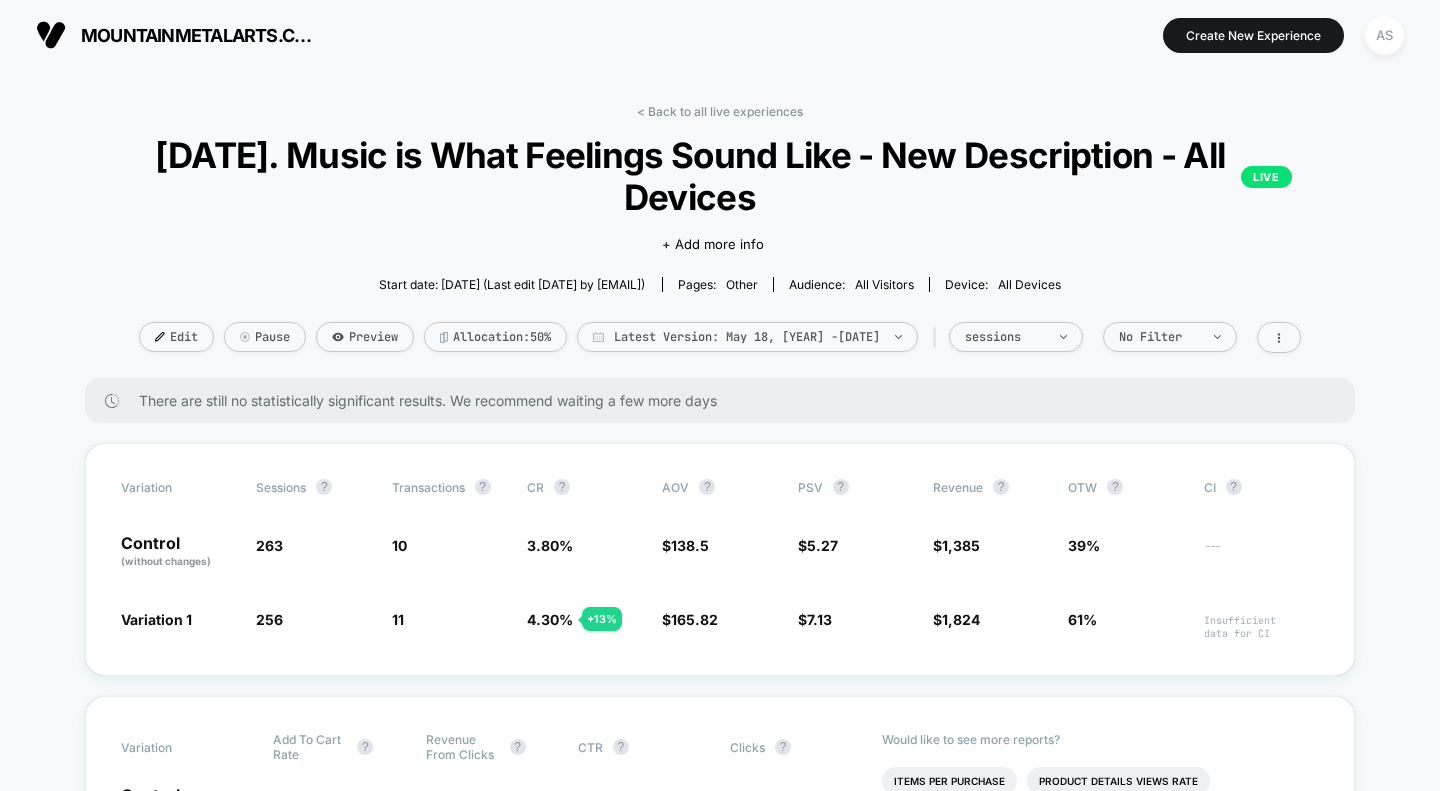 scroll, scrollTop: 46, scrollLeft: 0, axis: vertical 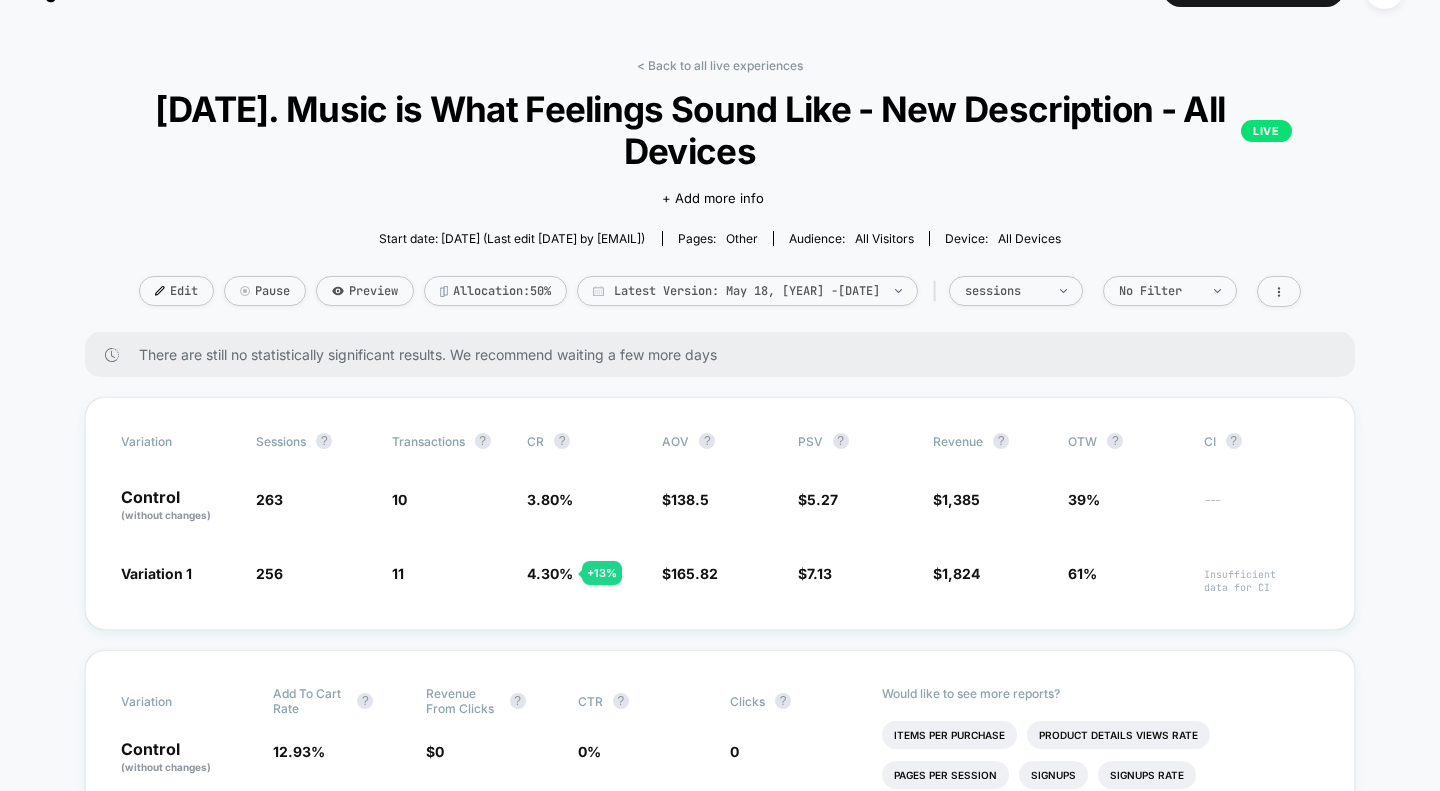 click on "Latest Version:     May 18, [YEAR]    -    Jul 1, [YEAR]" at bounding box center [747, 291] 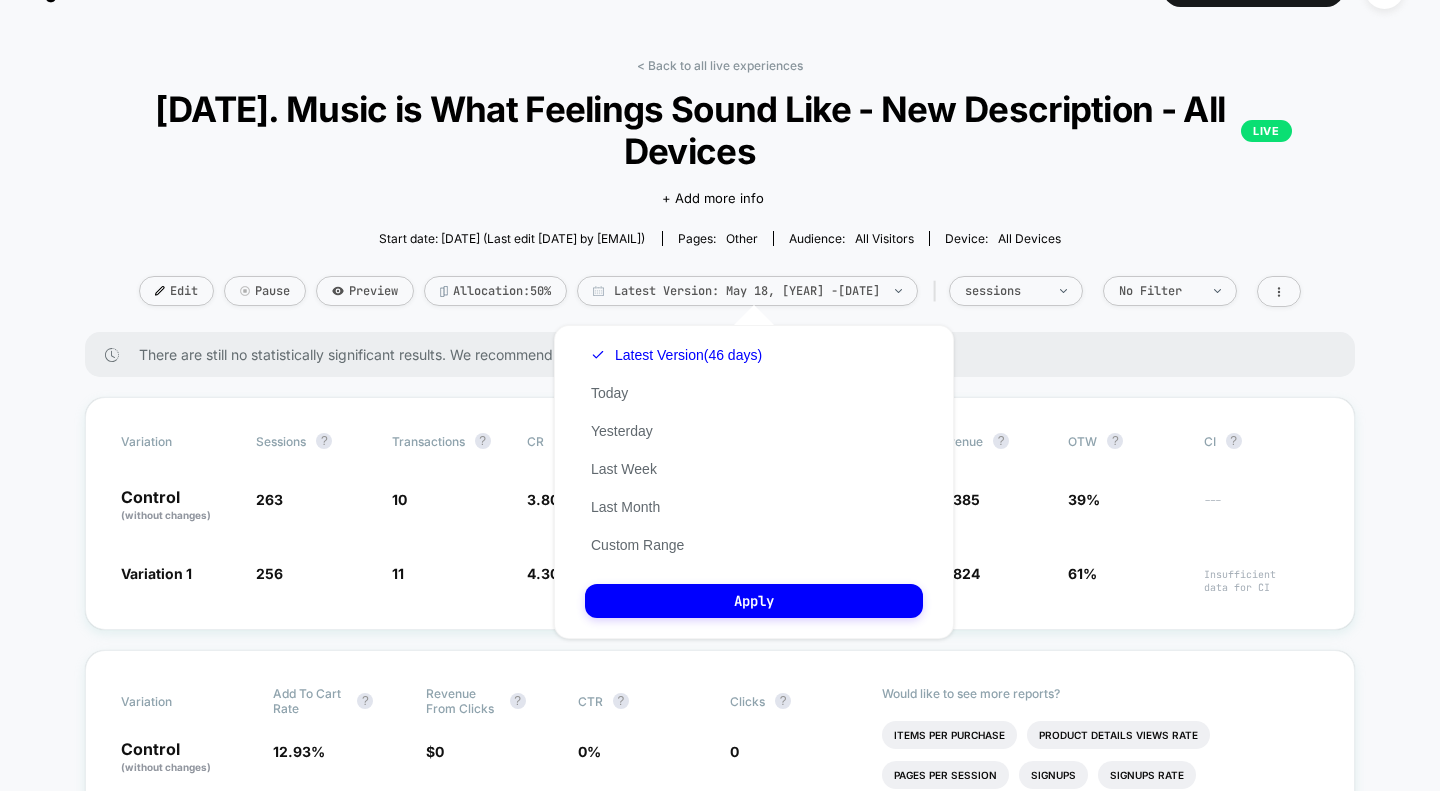 click on "Click to edit experience details + Add more info" at bounding box center [720, 196] 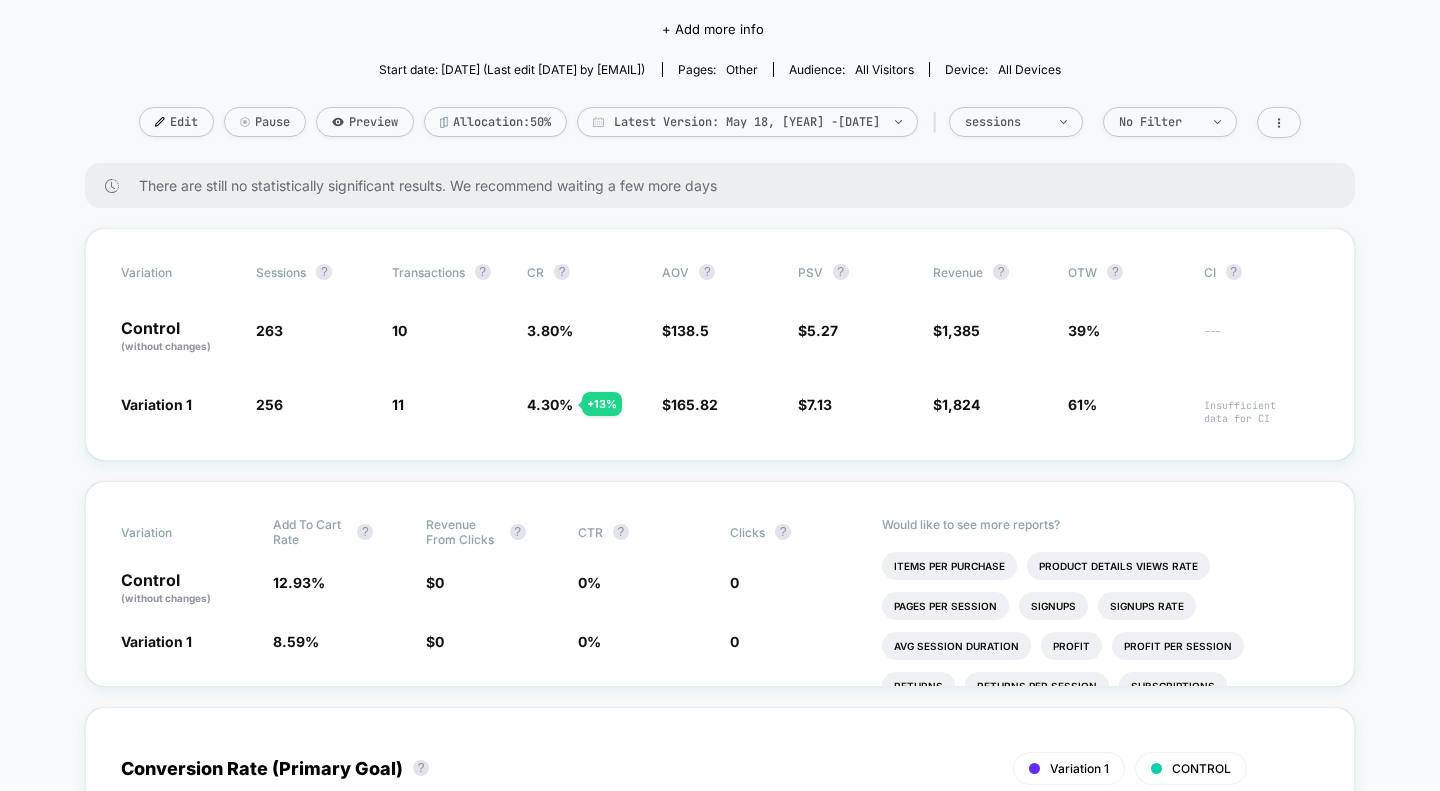 scroll, scrollTop: 214, scrollLeft: 0, axis: vertical 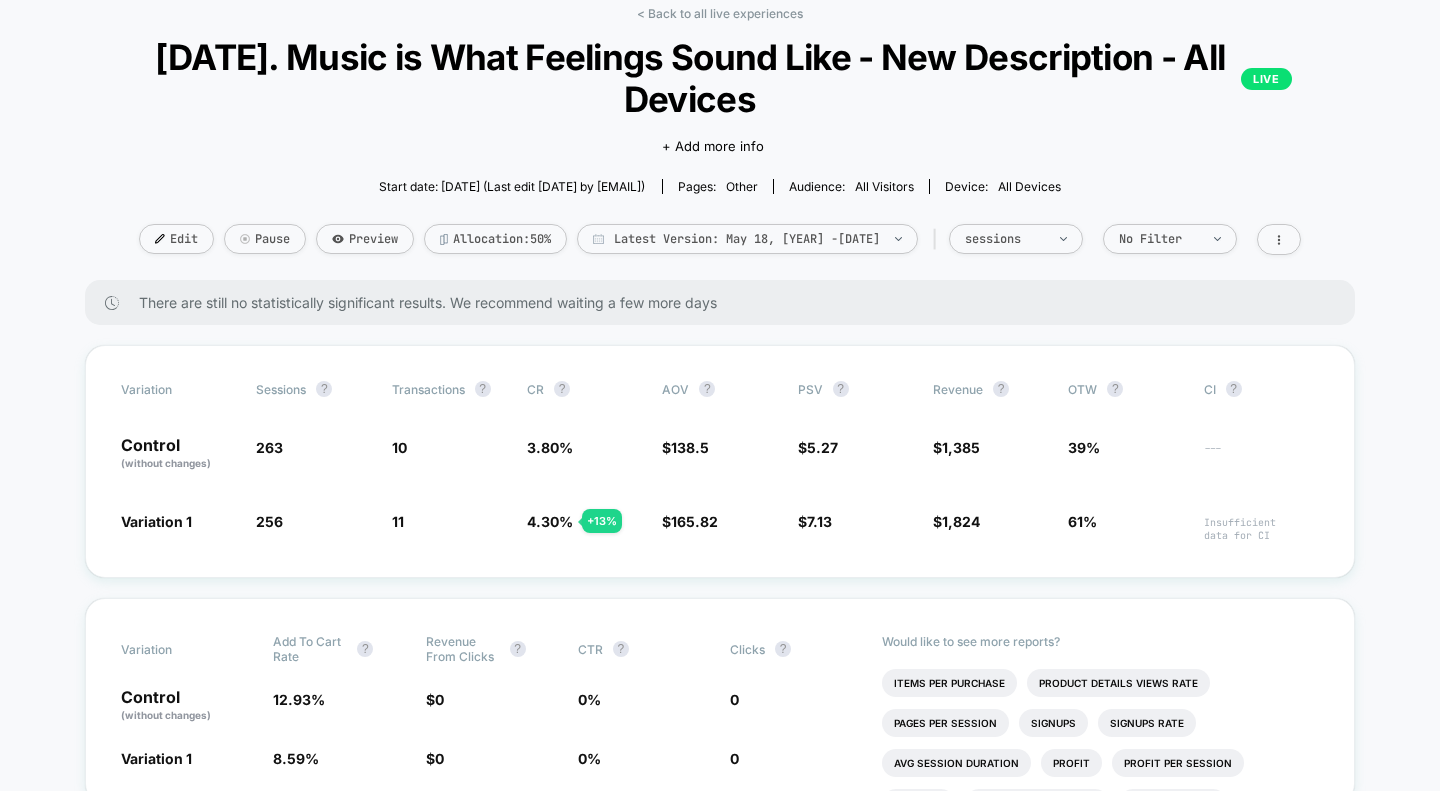 click on "Back to all live experiences  [DATE]. Music is What Feelings Sound Like - New Description - All Devices LIVE Click to edit experience details + Add more info Start date: [DATE] (Last edit [DATE] by [PERSON]) Pages: other Audience: All Visitors Device: all devices Edit Pause  Preview Allocation:  50% Latest Version:     [DATE]    -    [DATE] |   sessions   No Filter" at bounding box center [720, 143] 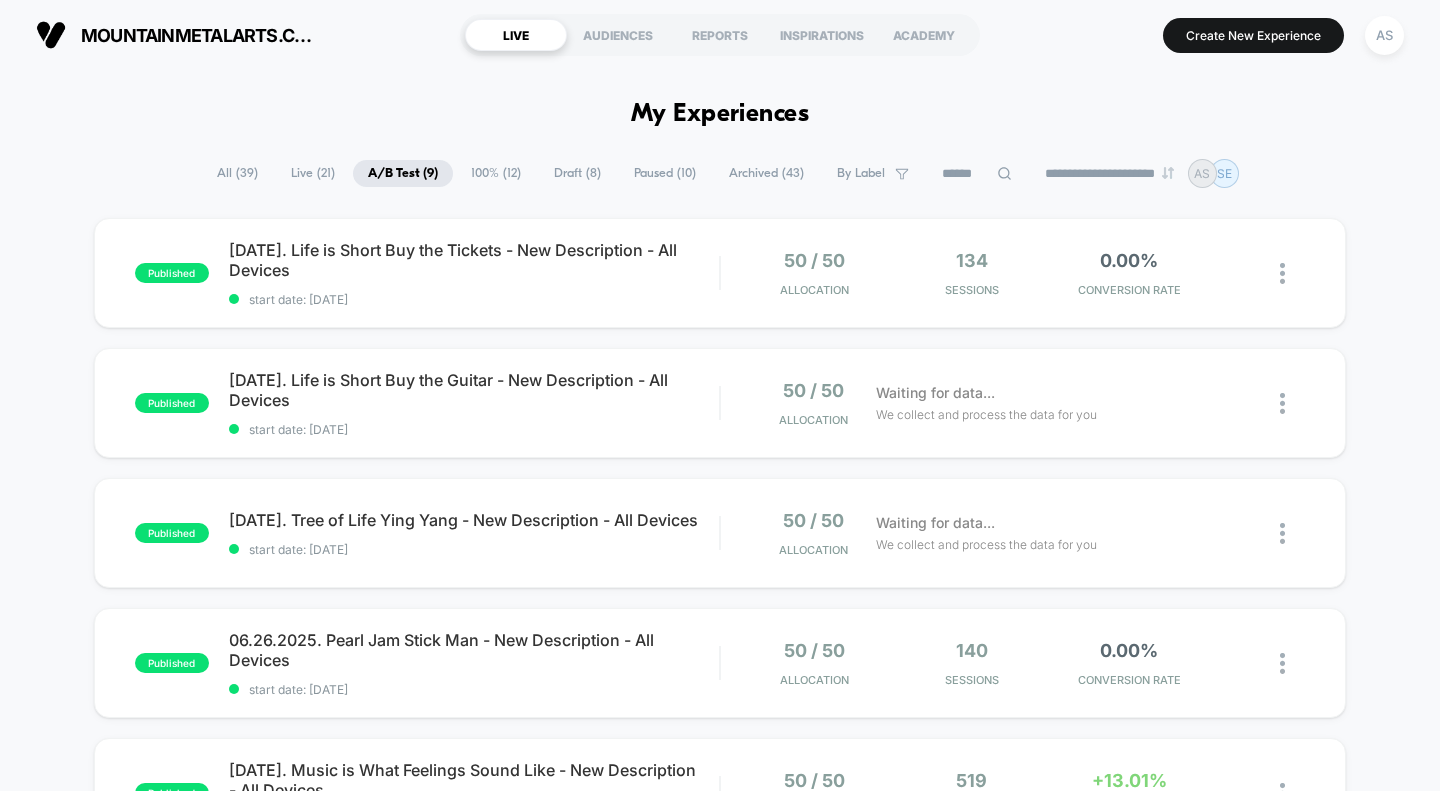 click on "REPORTS" at bounding box center (720, 35) 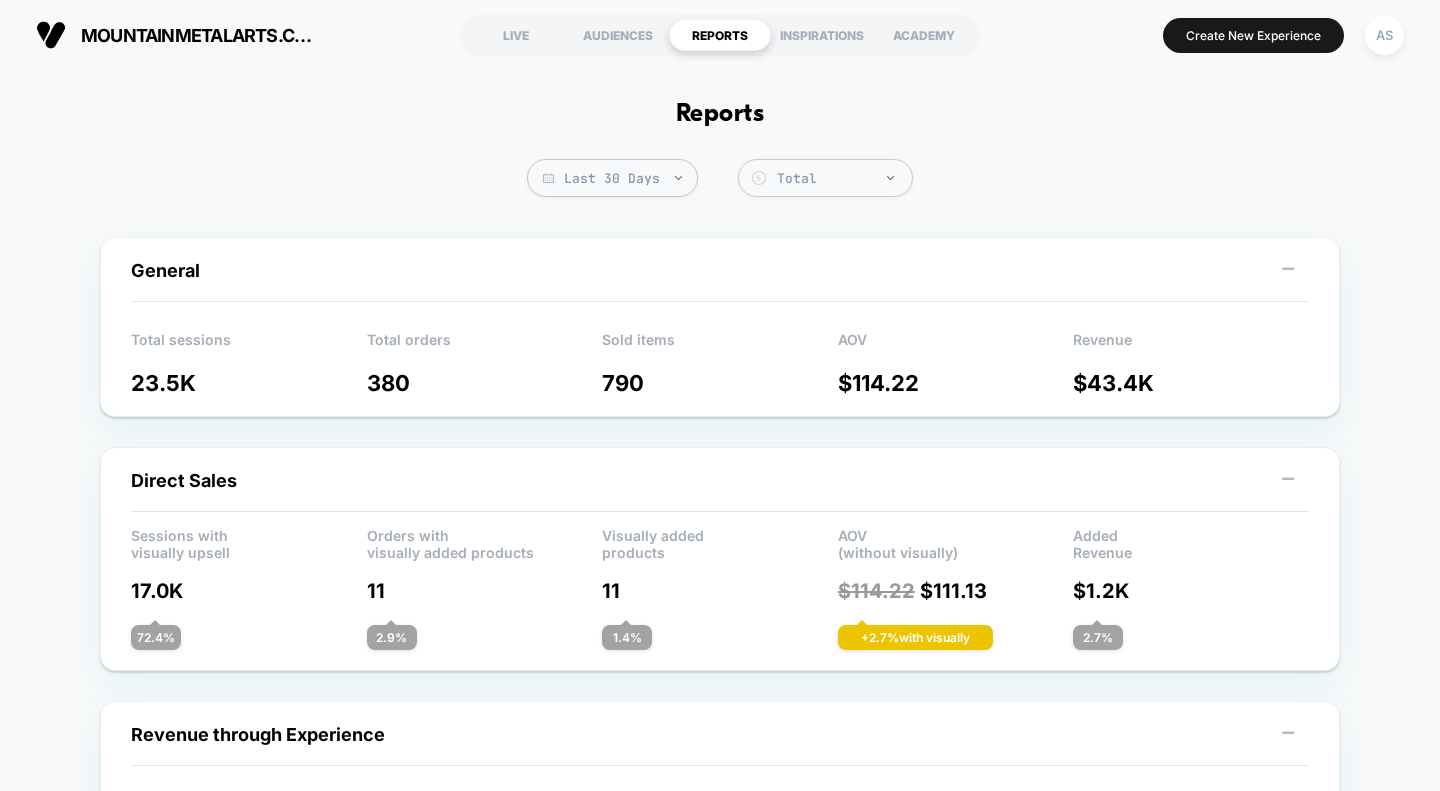click on "Last 30 Days" at bounding box center [612, 178] 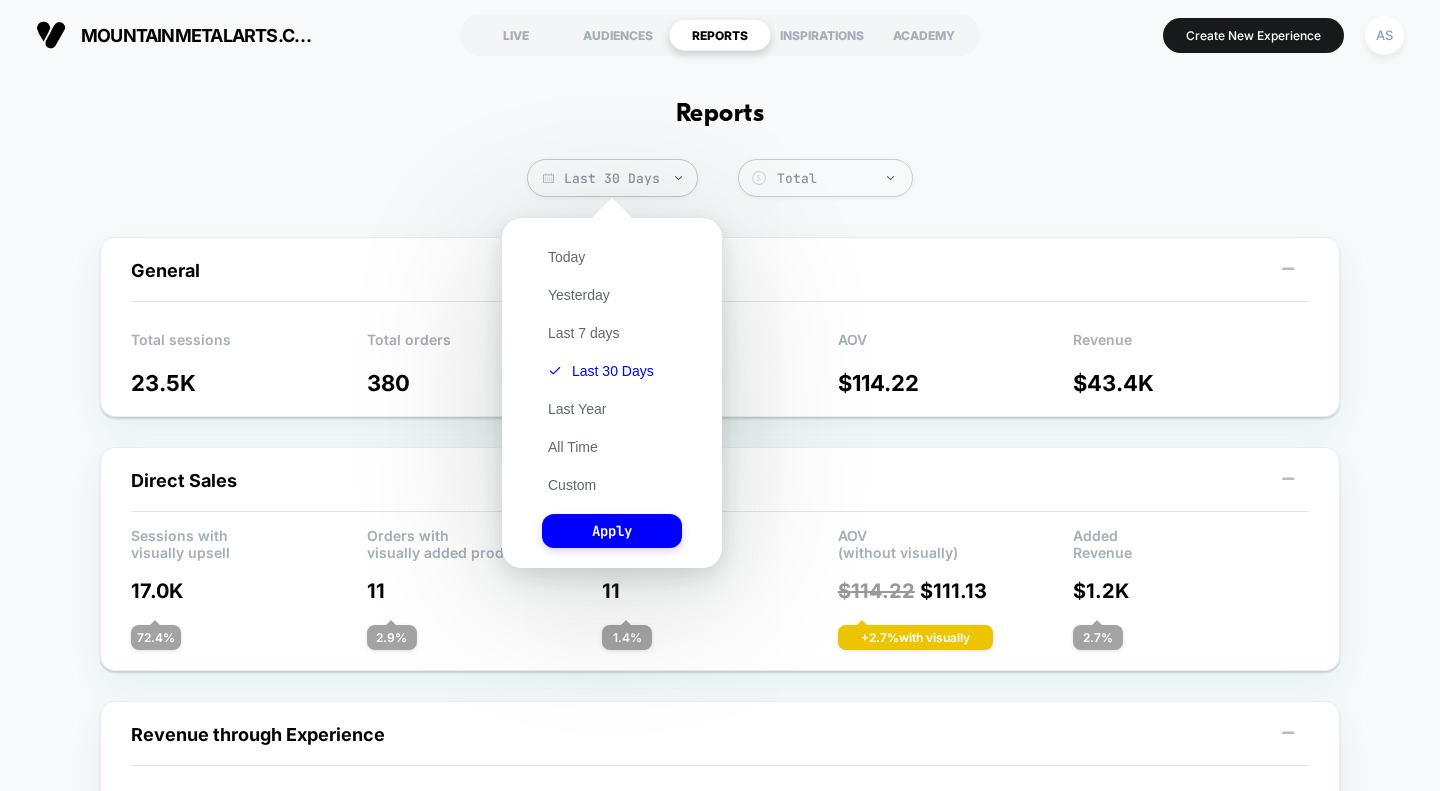 click on "Custom" at bounding box center [572, 485] 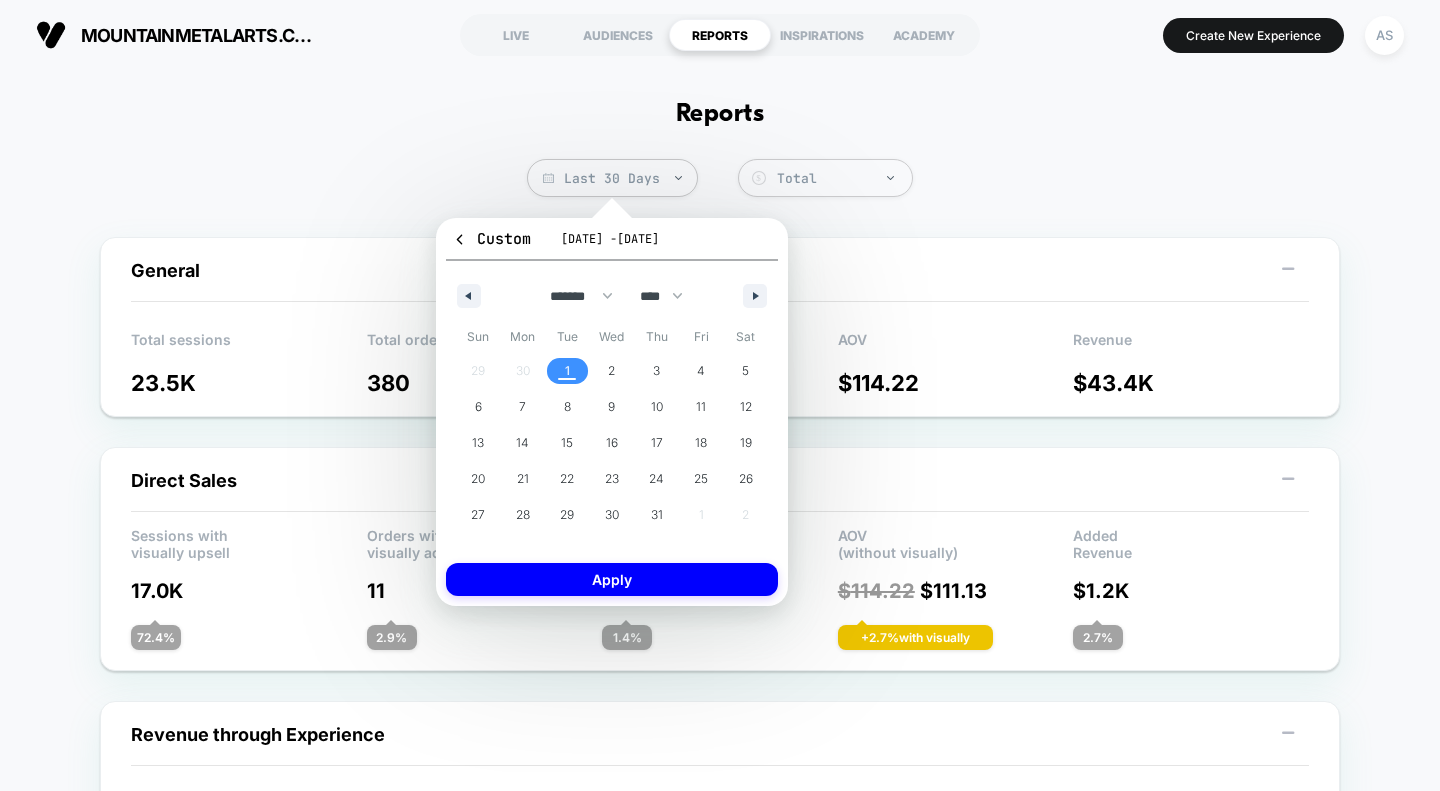 click at bounding box center [469, 296] 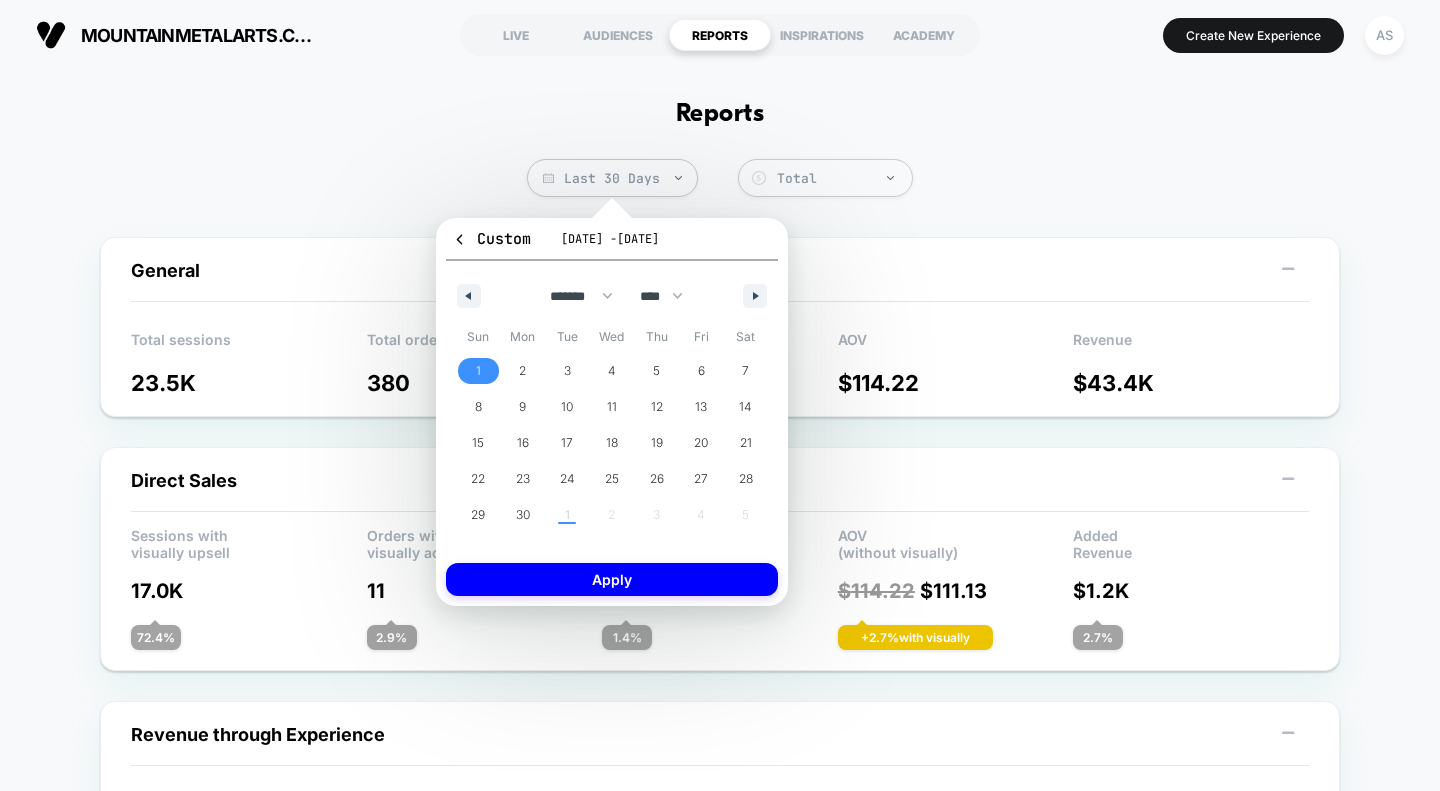 click on "1" at bounding box center [478, 371] 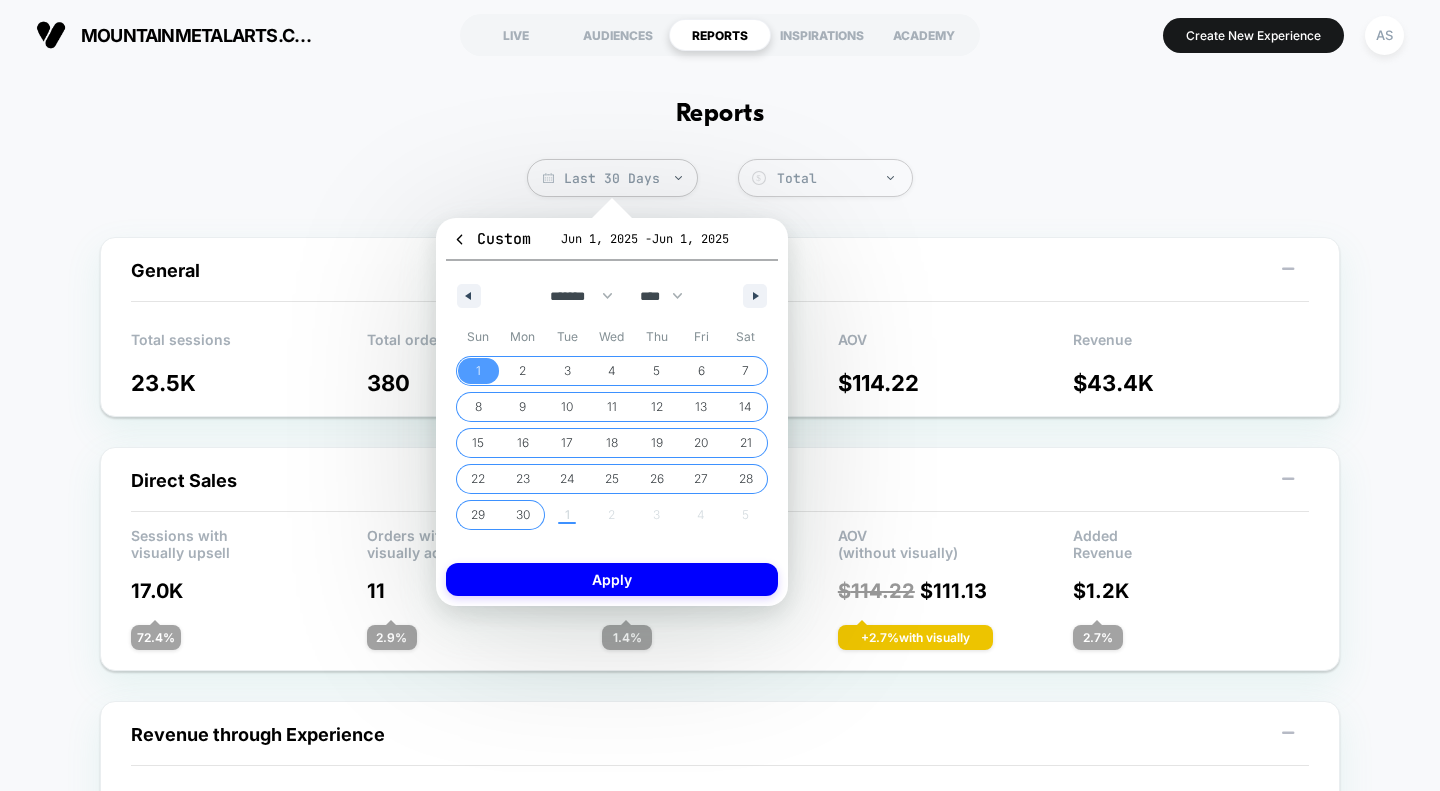 click on "30" at bounding box center (523, 515) 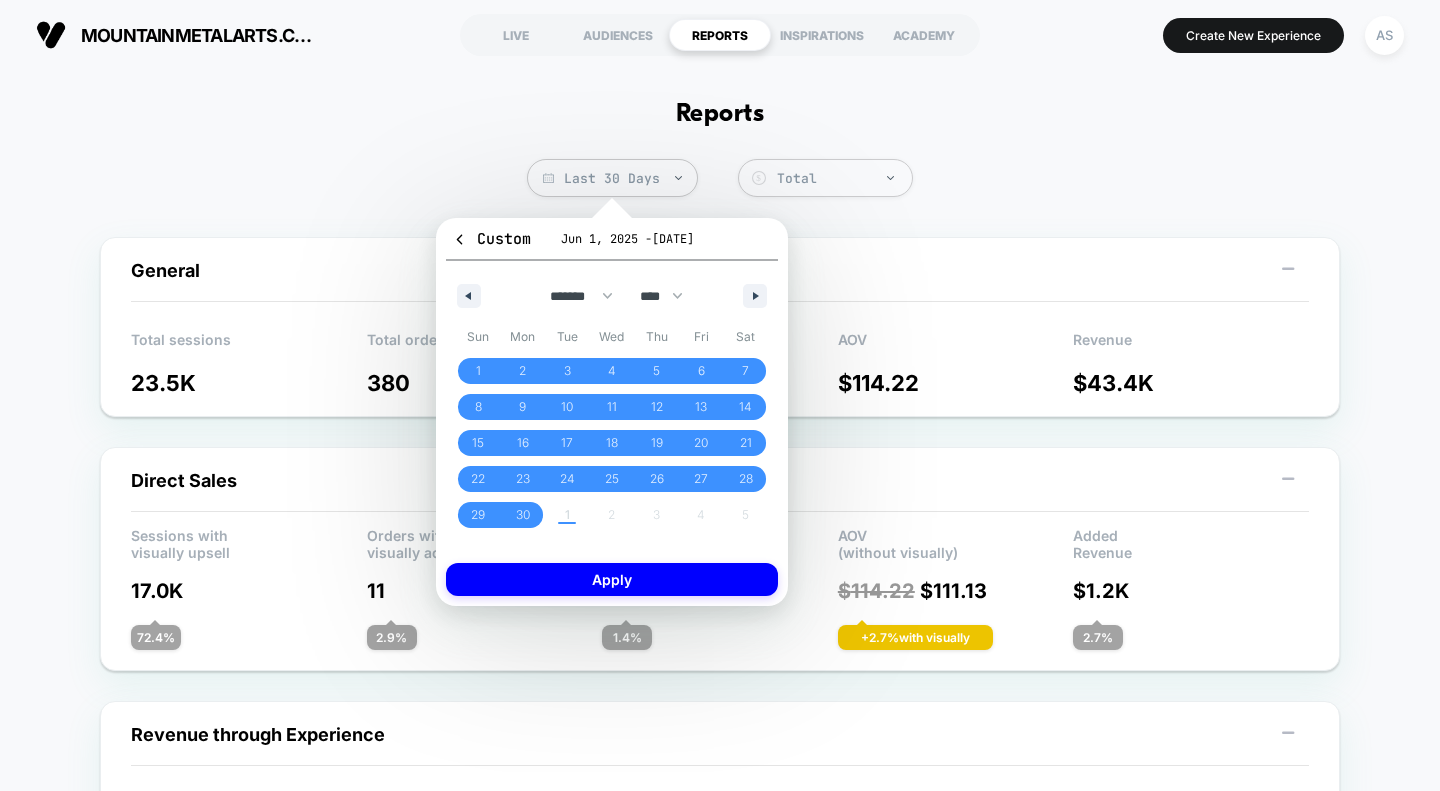 click on "Apply" at bounding box center (612, 579) 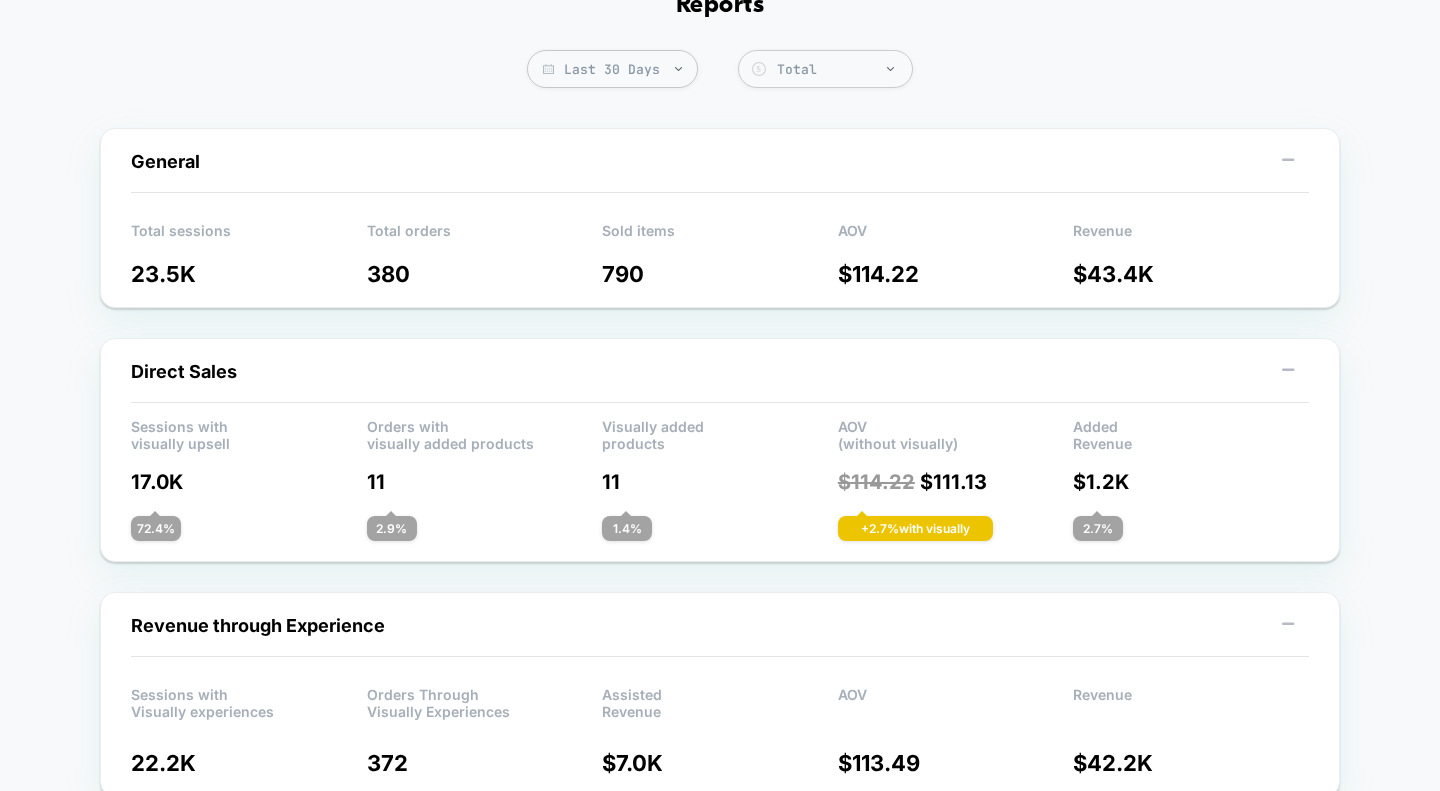 scroll, scrollTop: 124, scrollLeft: 0, axis: vertical 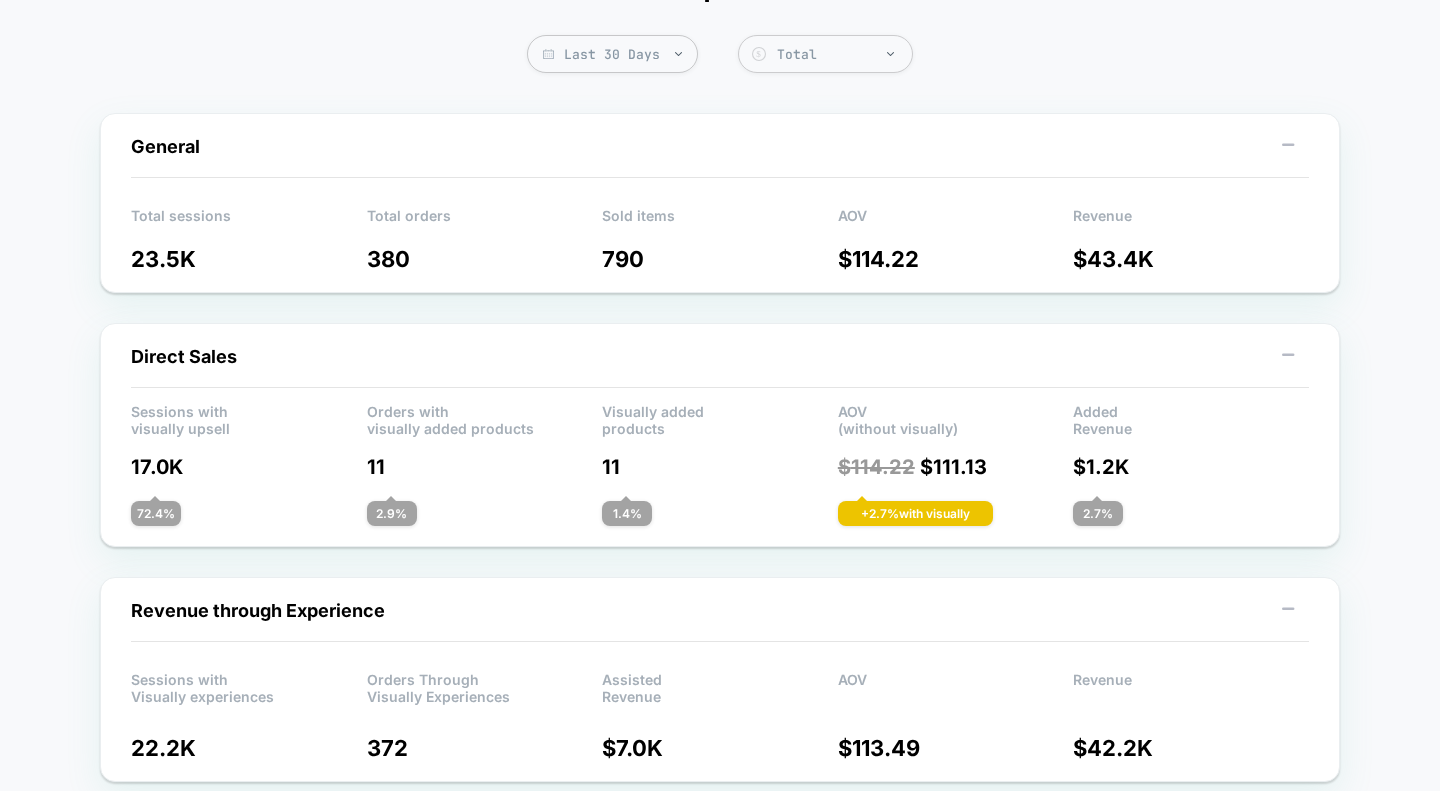 click at bounding box center (1288, 145) 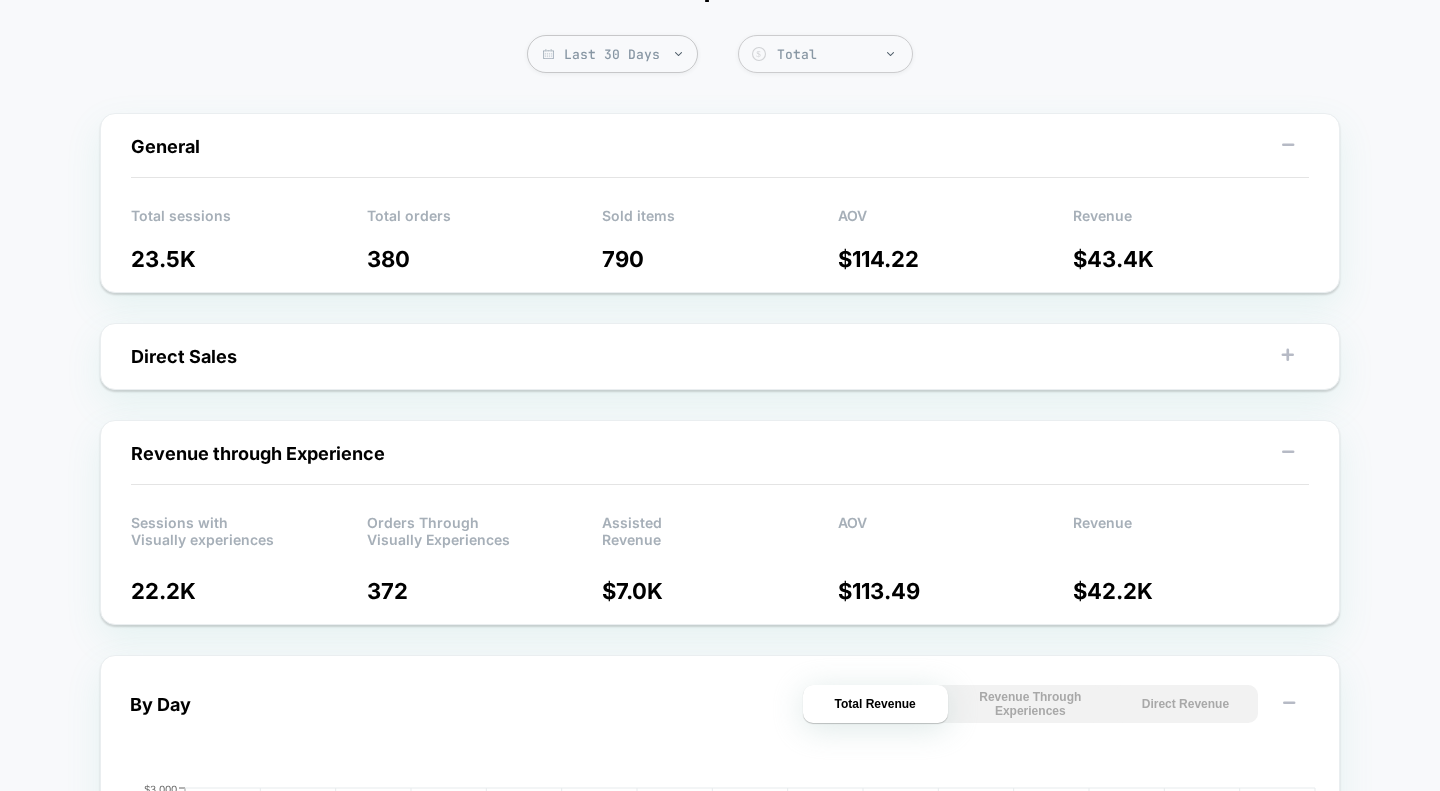 click at bounding box center [1288, 355] 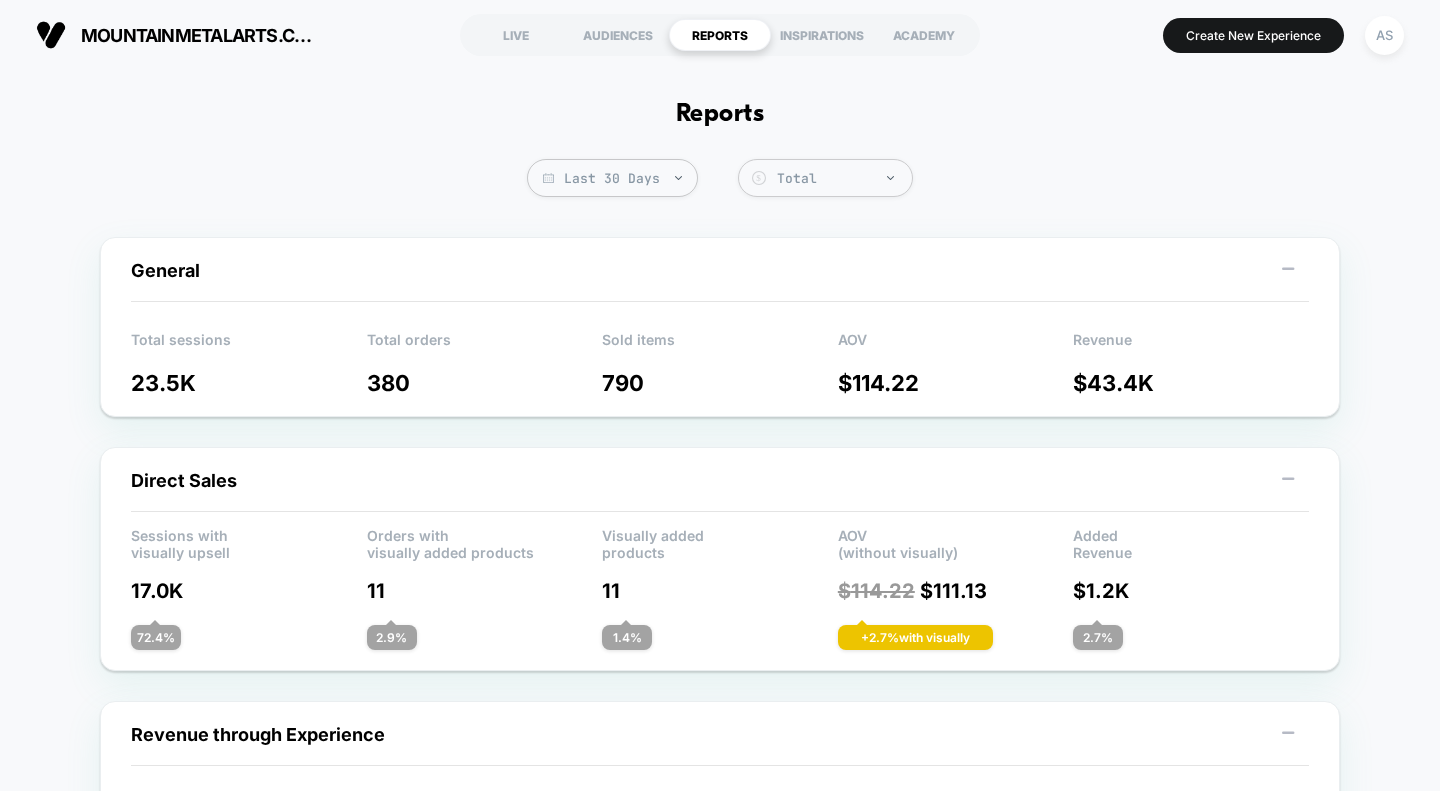 scroll, scrollTop: 88, scrollLeft: 0, axis: vertical 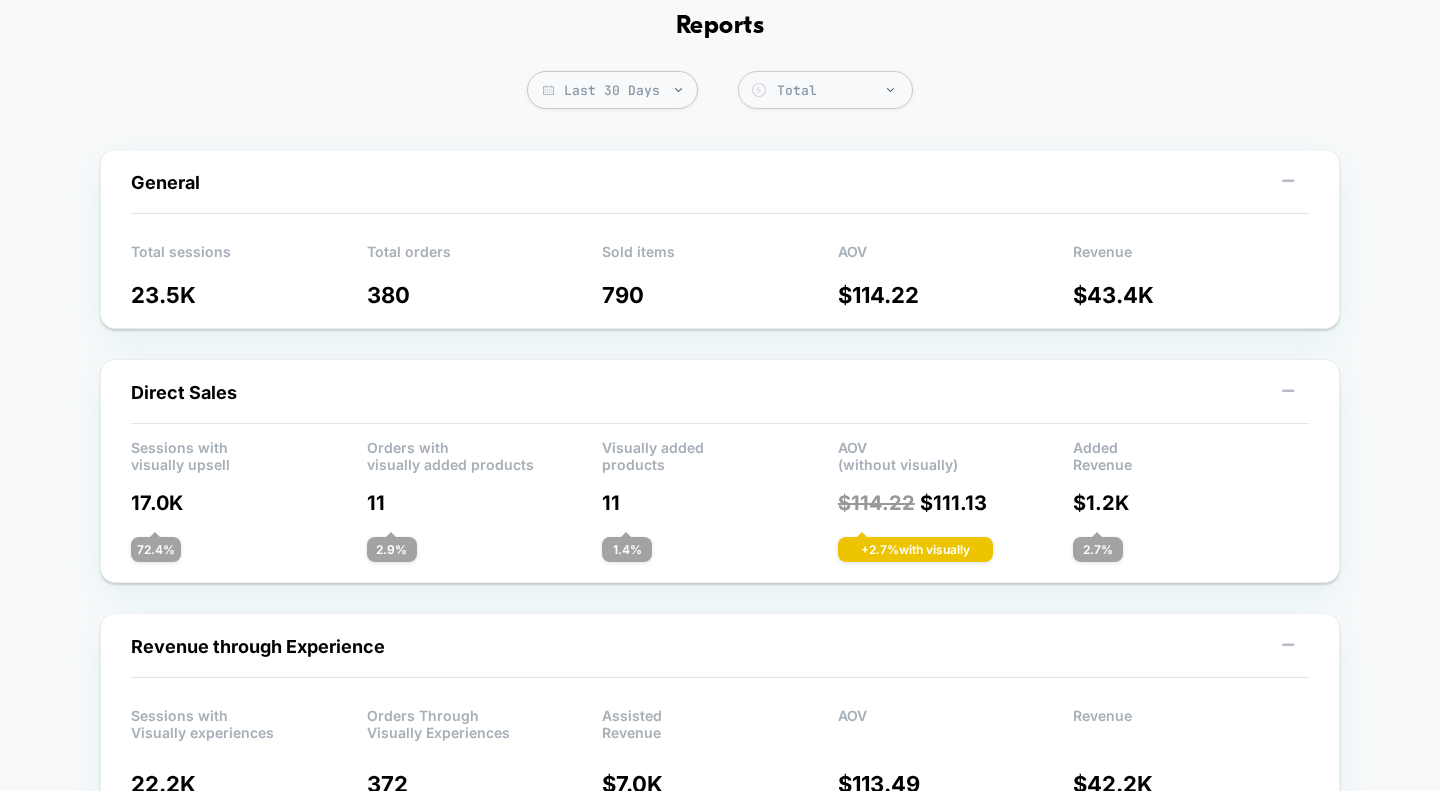 click on "AOV (without visually)" at bounding box center (956, 454) 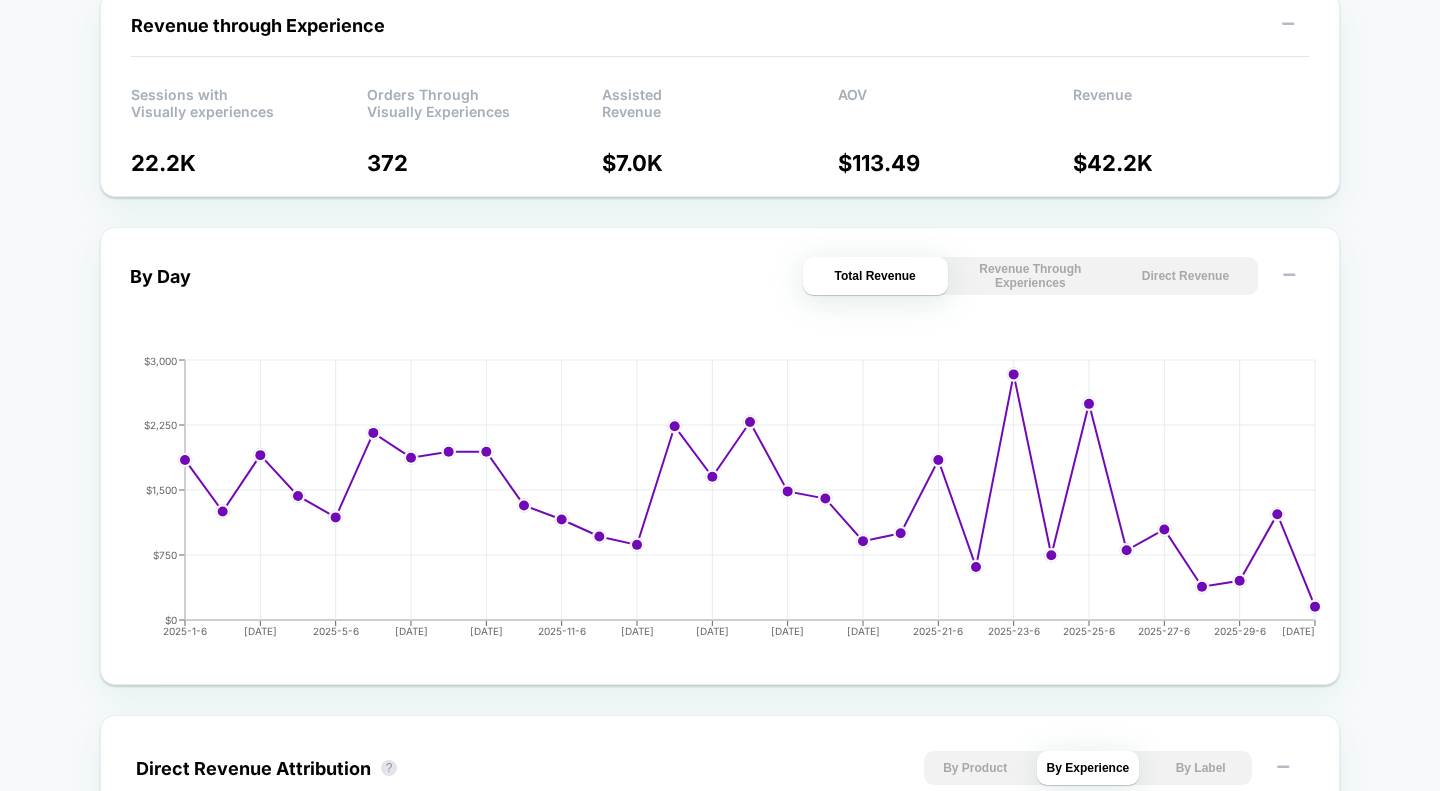 scroll, scrollTop: 727, scrollLeft: 0, axis: vertical 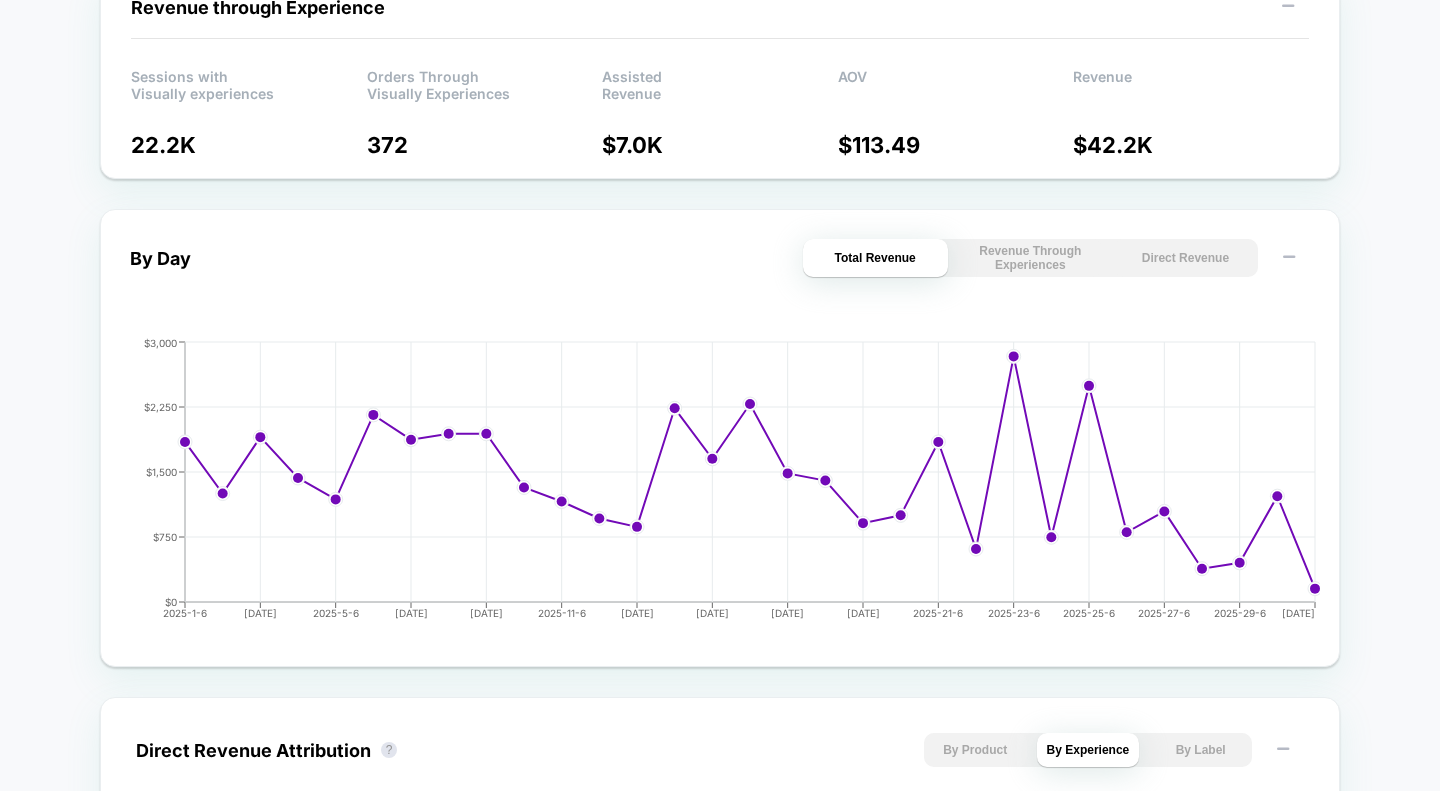 click on "Direct Revenue" at bounding box center [1185, 258] 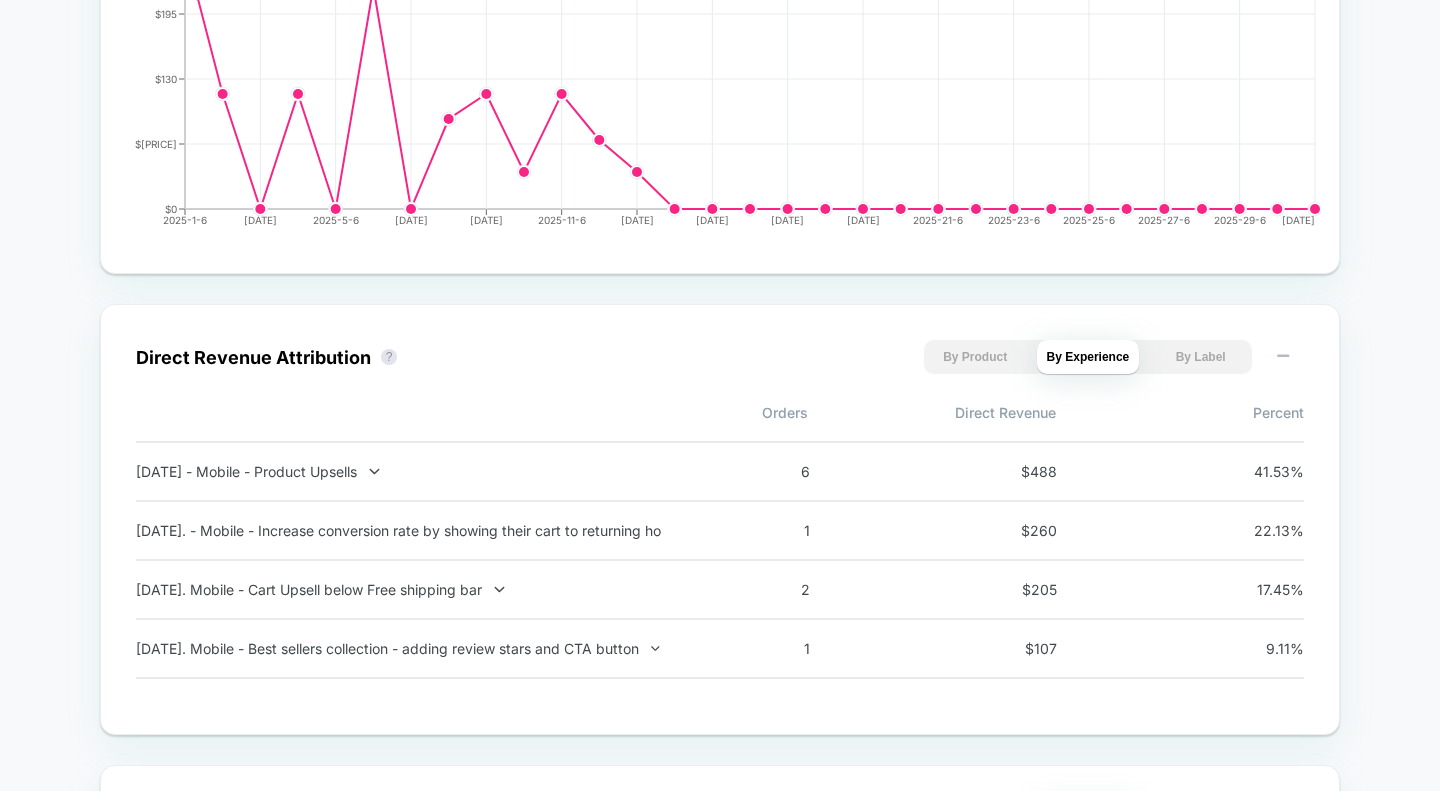 scroll, scrollTop: 1121, scrollLeft: 0, axis: vertical 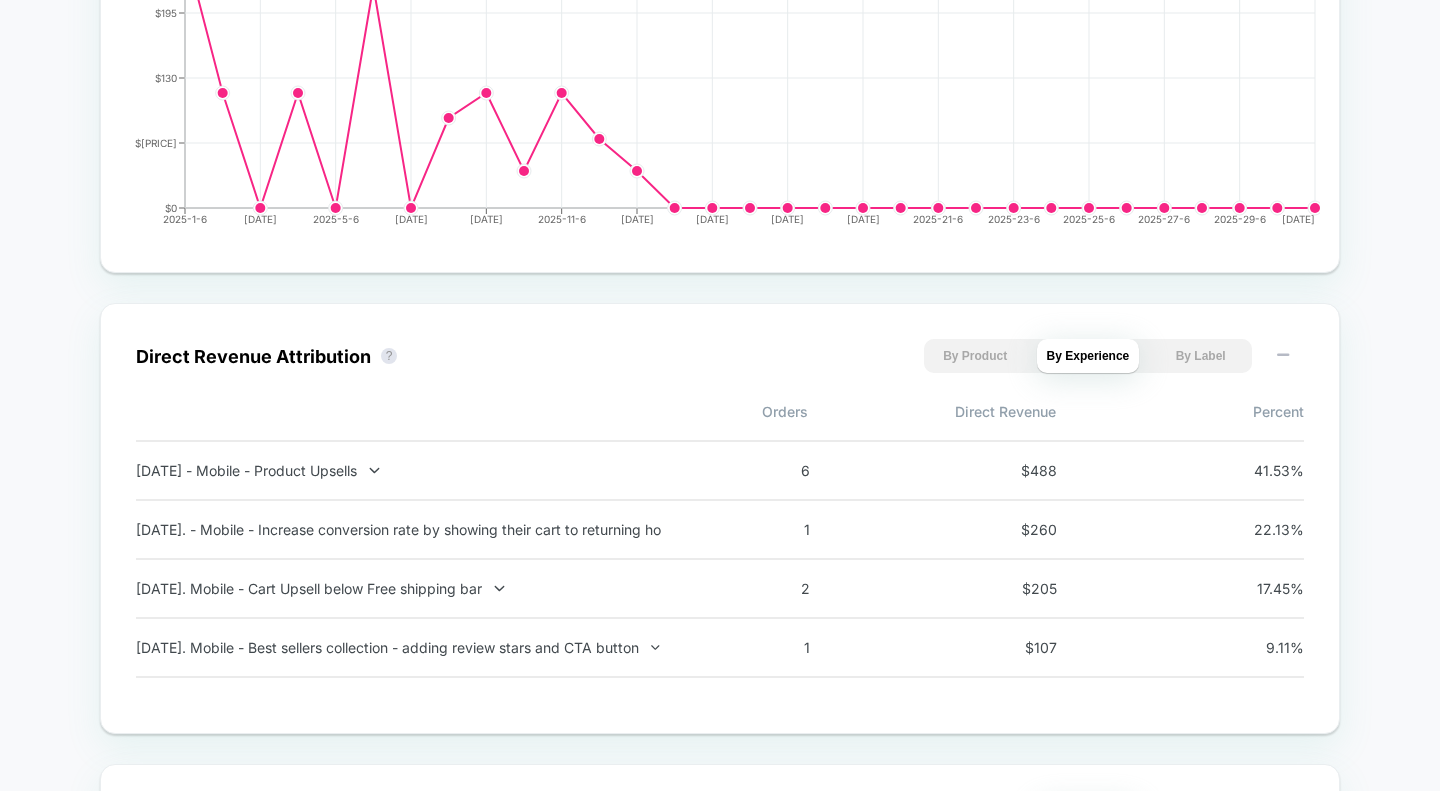 click on "[DATE] - Mobile - Product Upsells 6 $ [PRICE] [PERCENT]%" at bounding box center [720, 470] 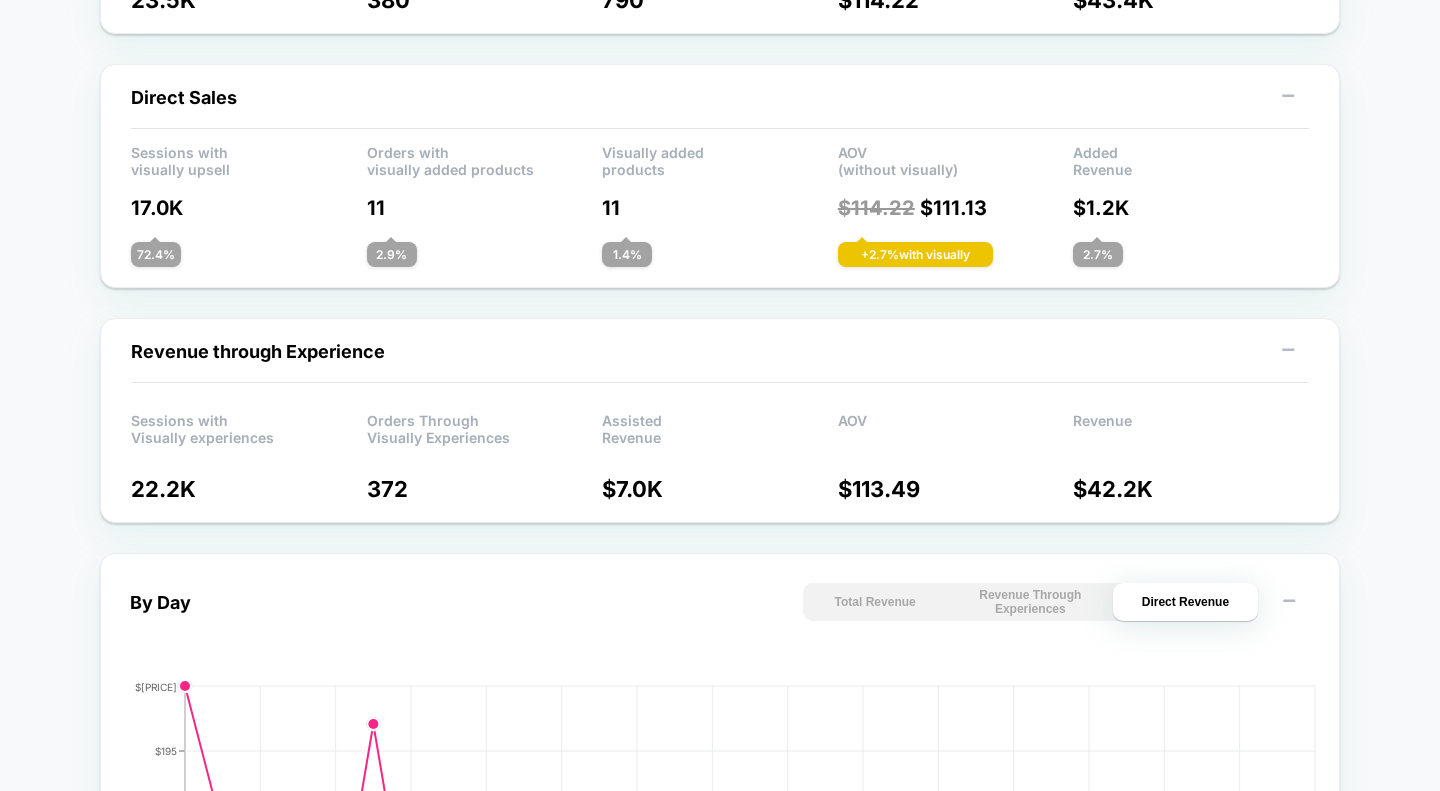 scroll, scrollTop: 371, scrollLeft: 0, axis: vertical 